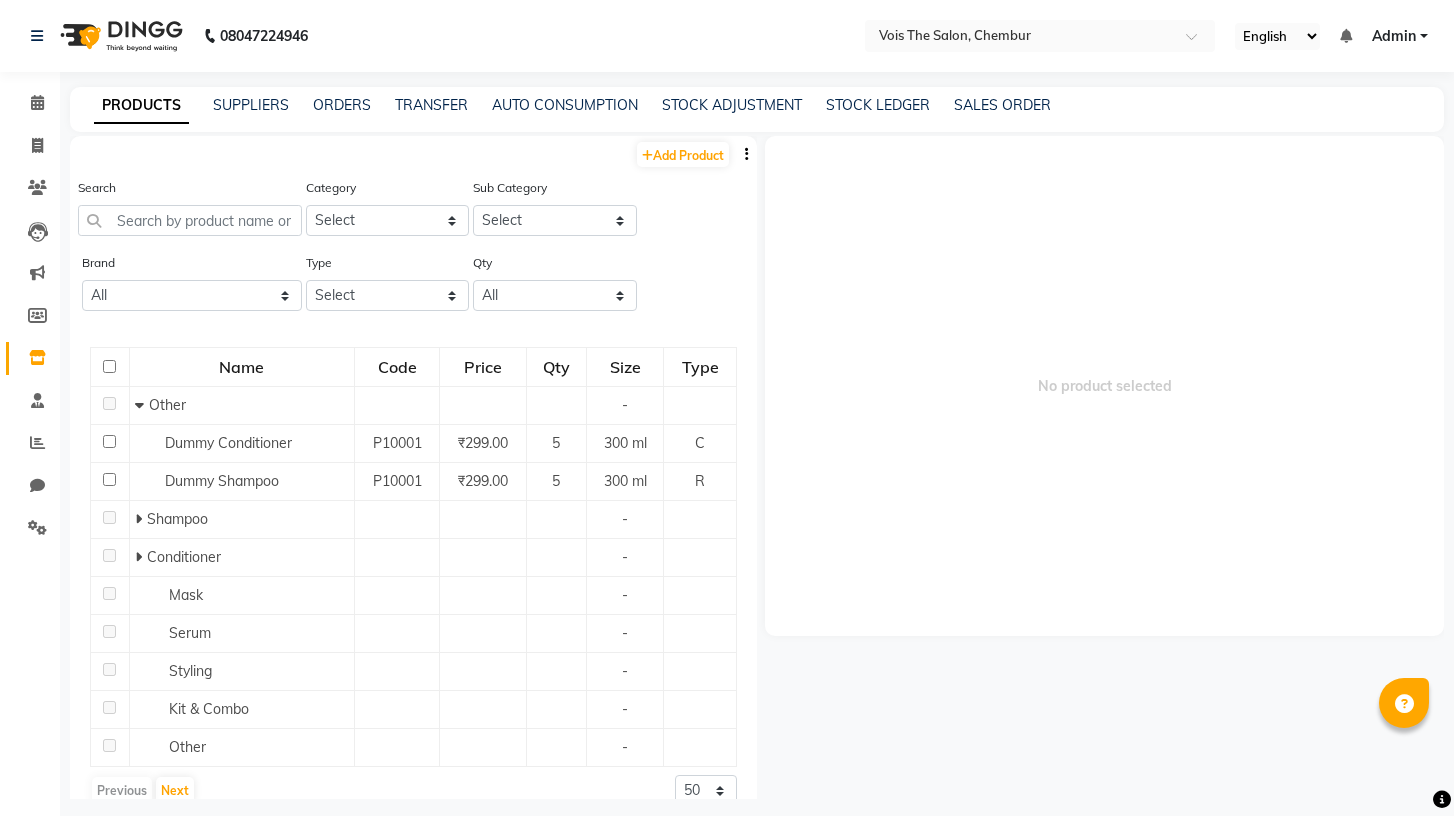 scroll, scrollTop: 0, scrollLeft: 0, axis: both 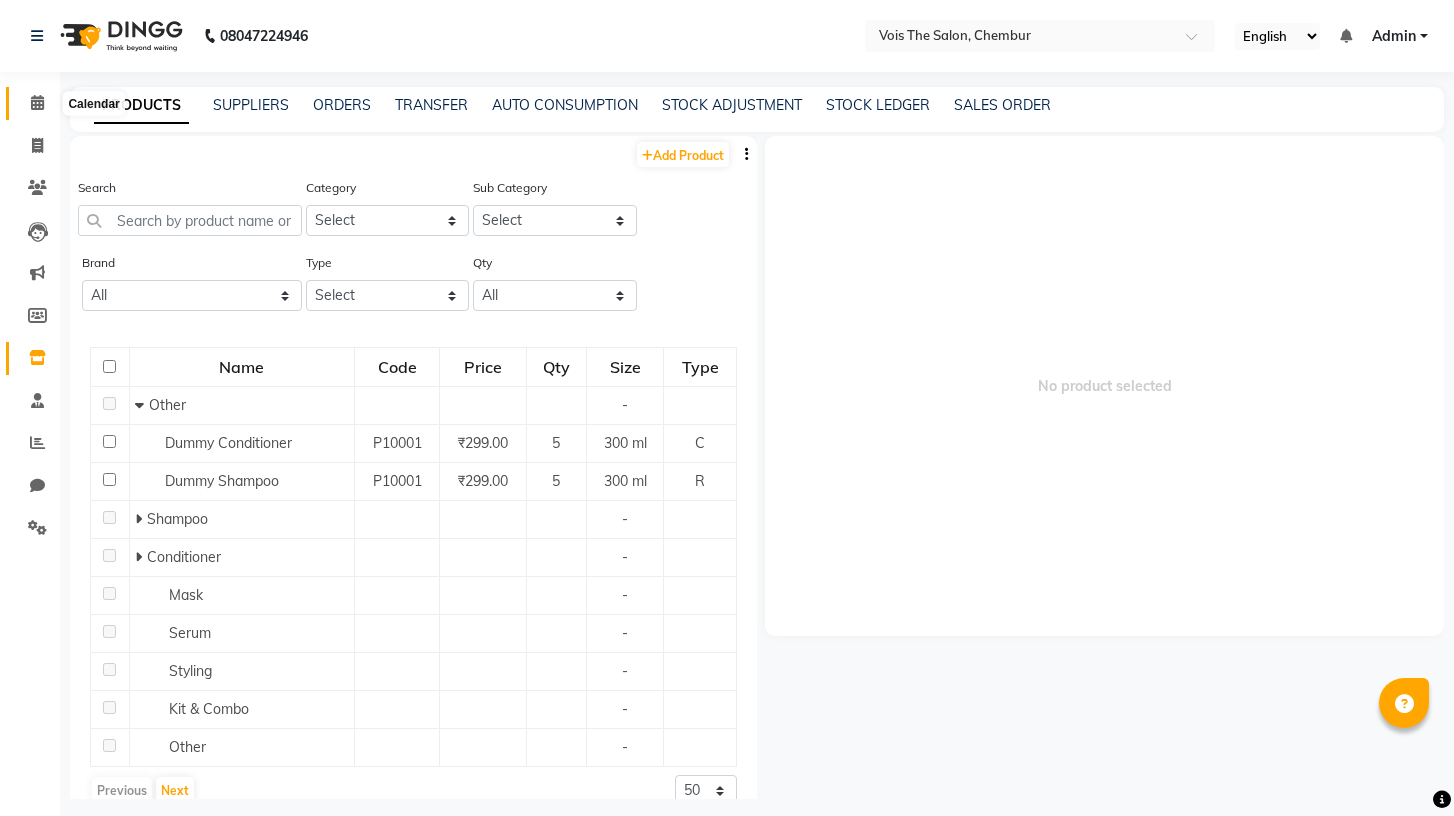 click 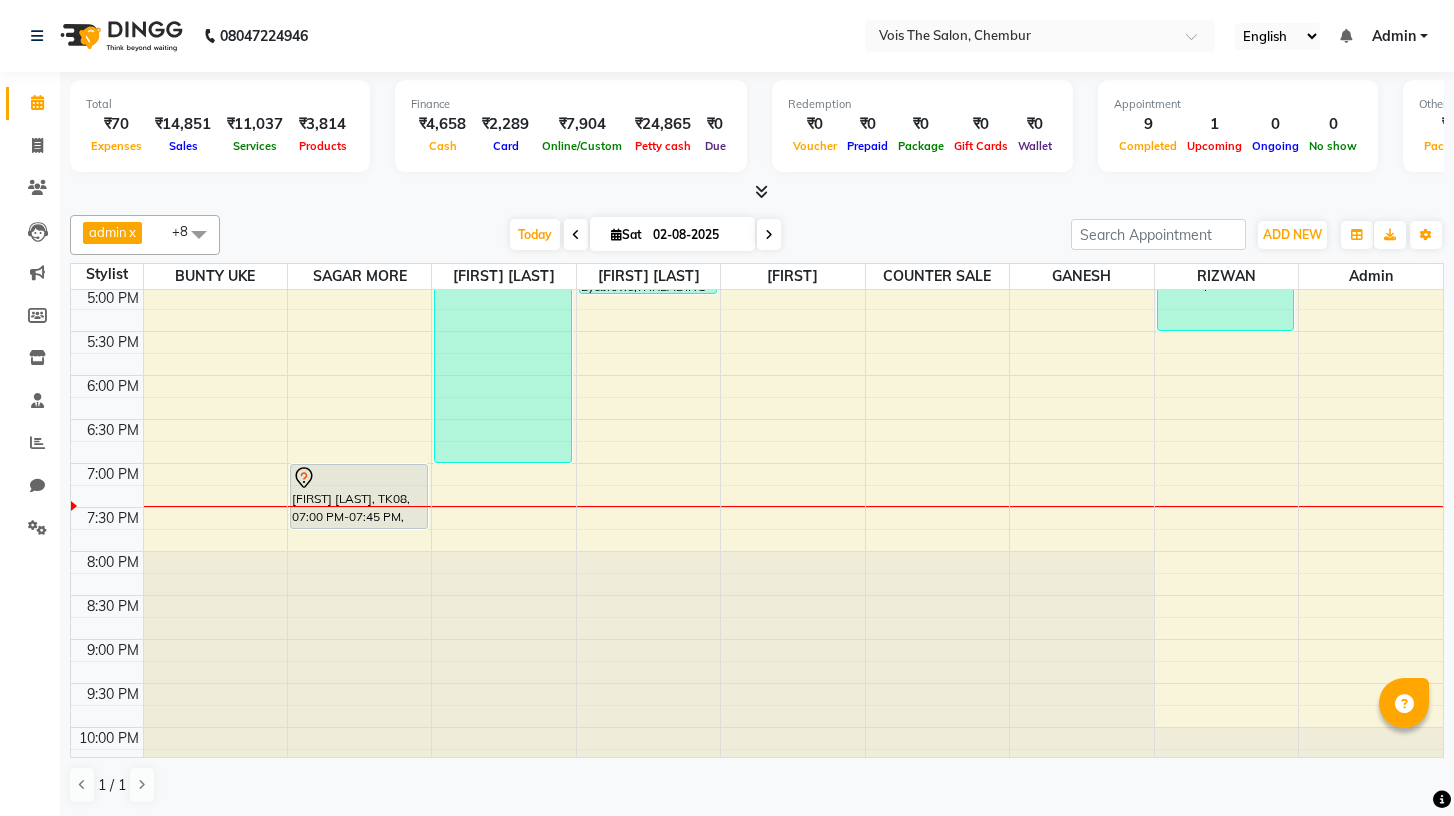 scroll, scrollTop: 872, scrollLeft: 0, axis: vertical 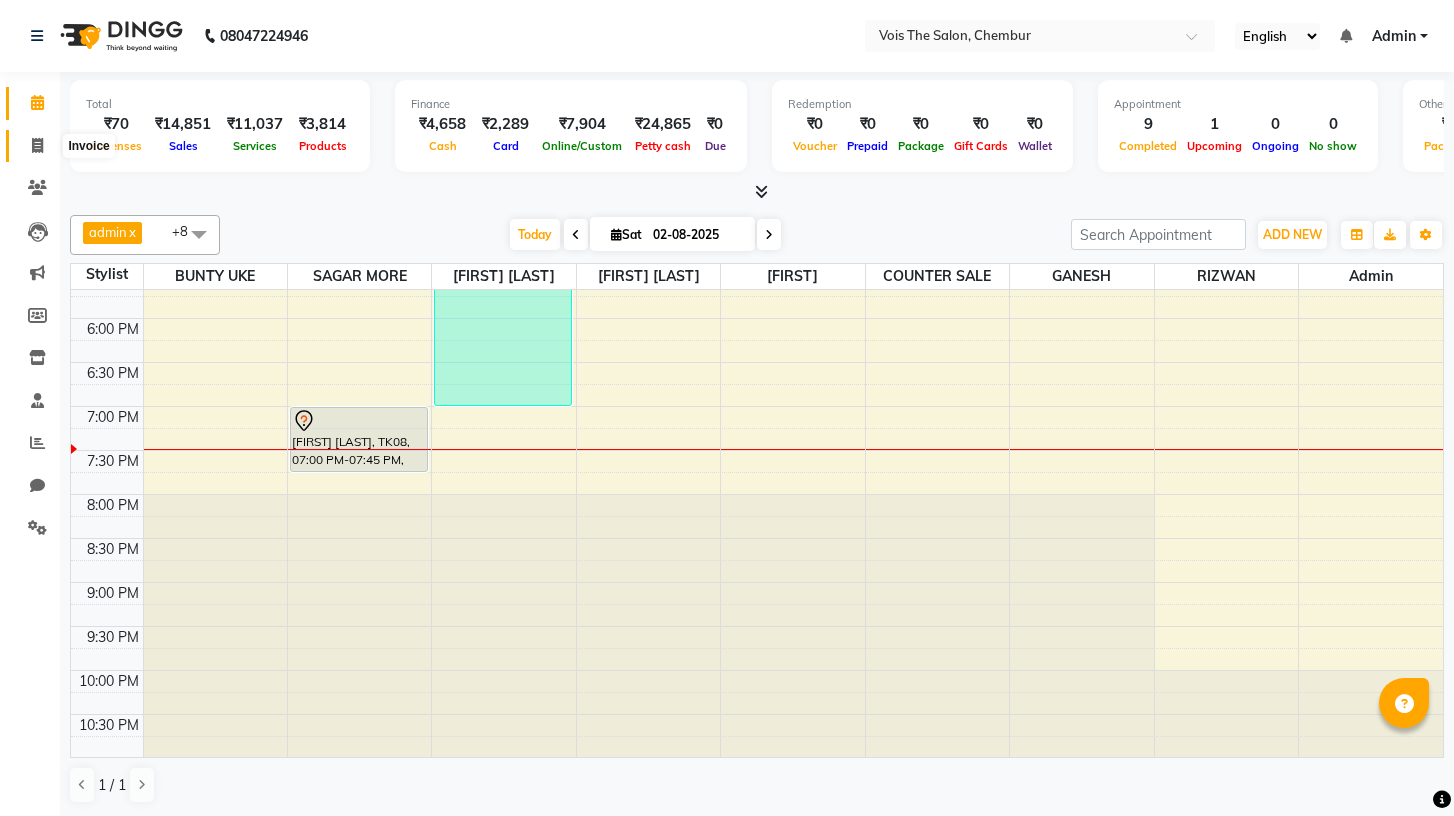 click 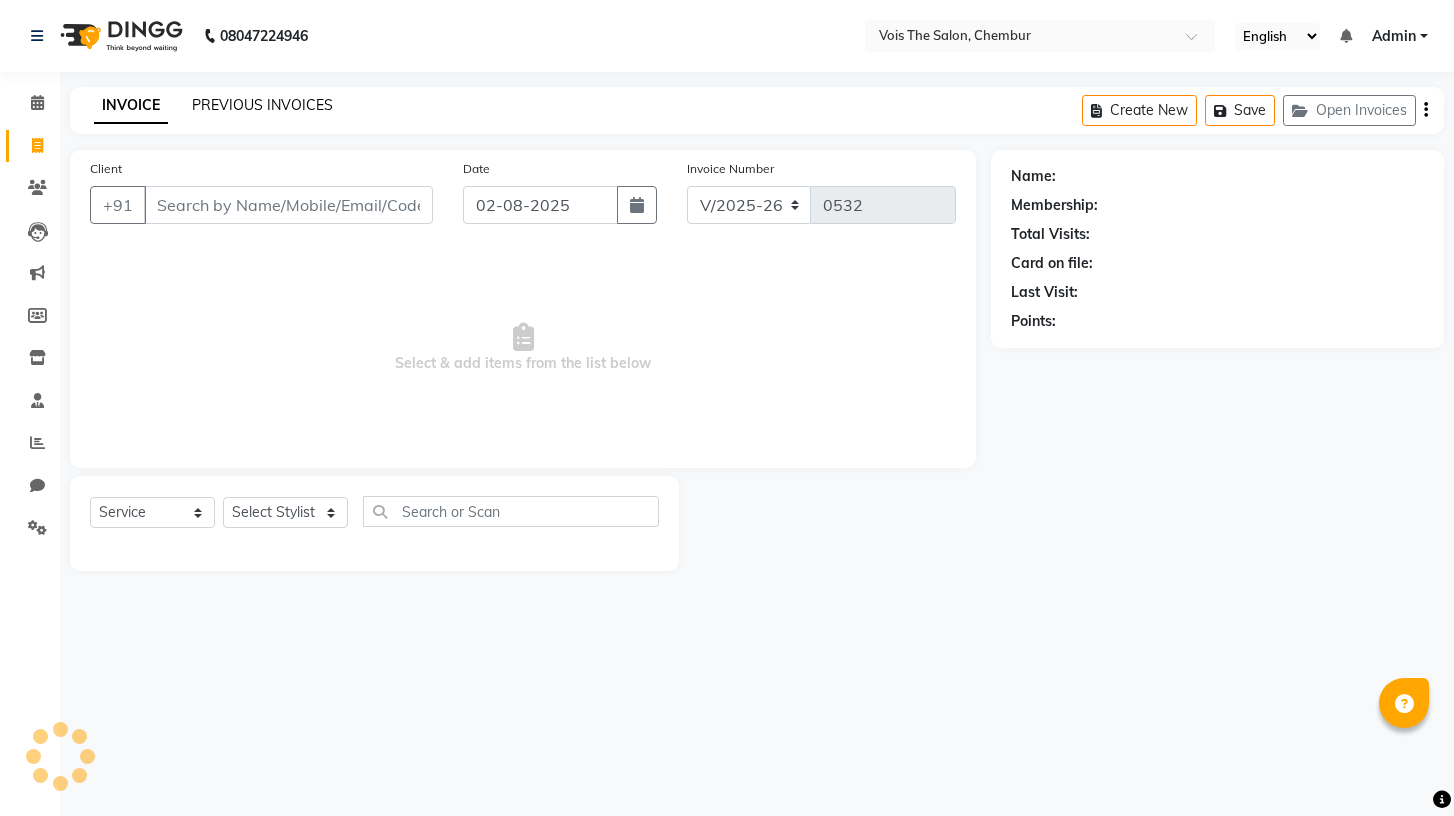 click on "PREVIOUS INVOICES" 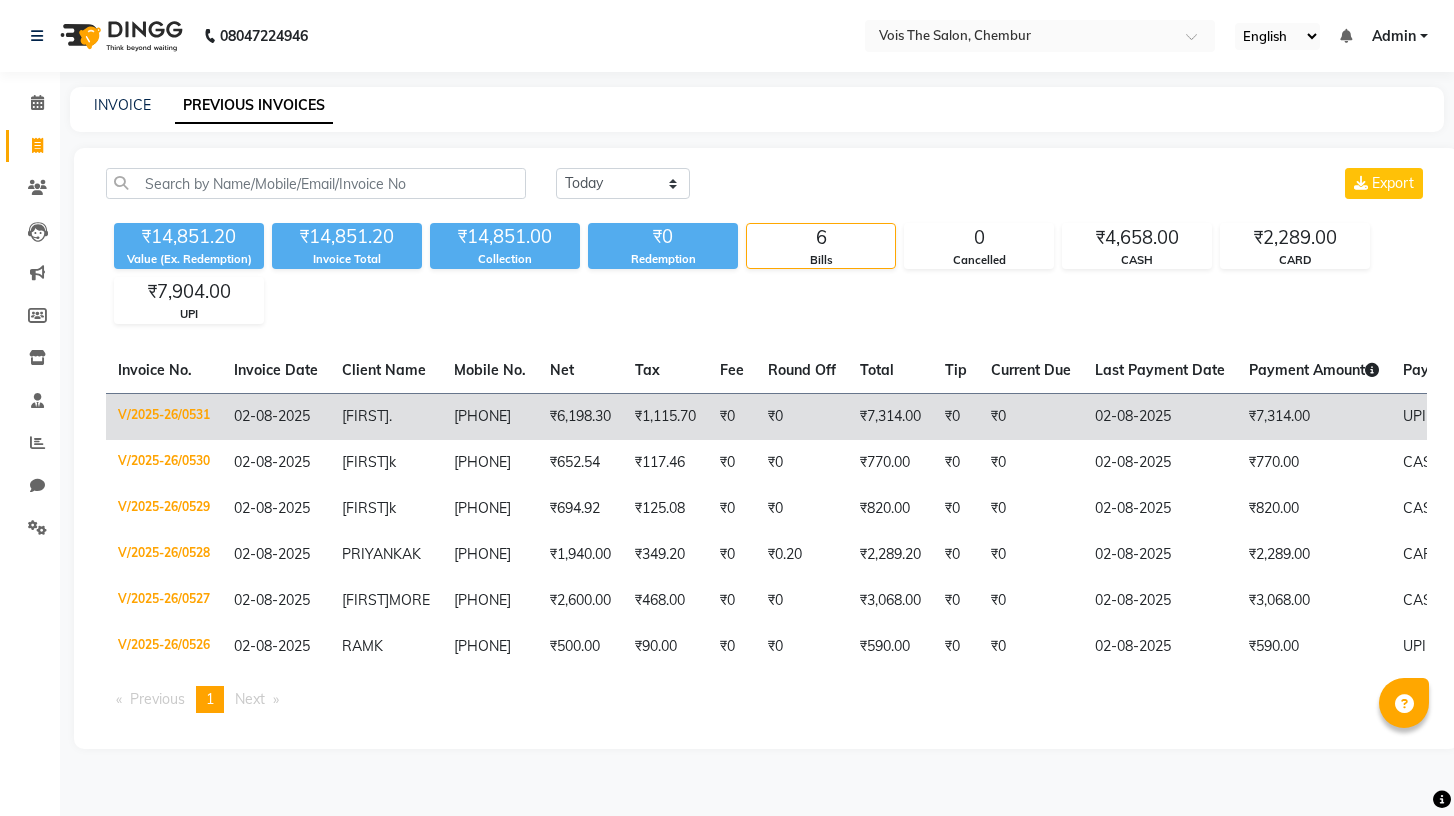 click on "₹1,115.70" 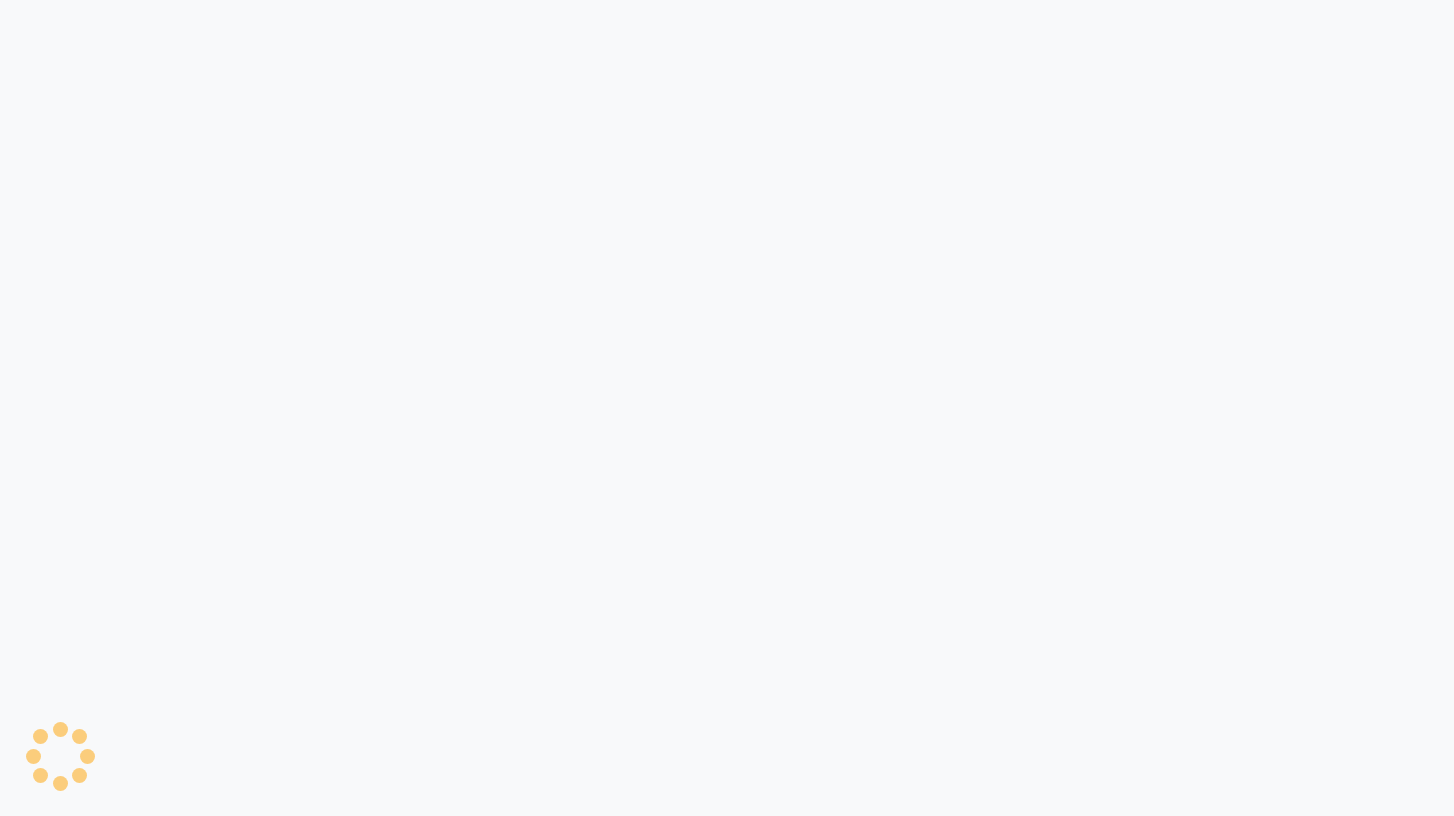 scroll, scrollTop: 0, scrollLeft: 0, axis: both 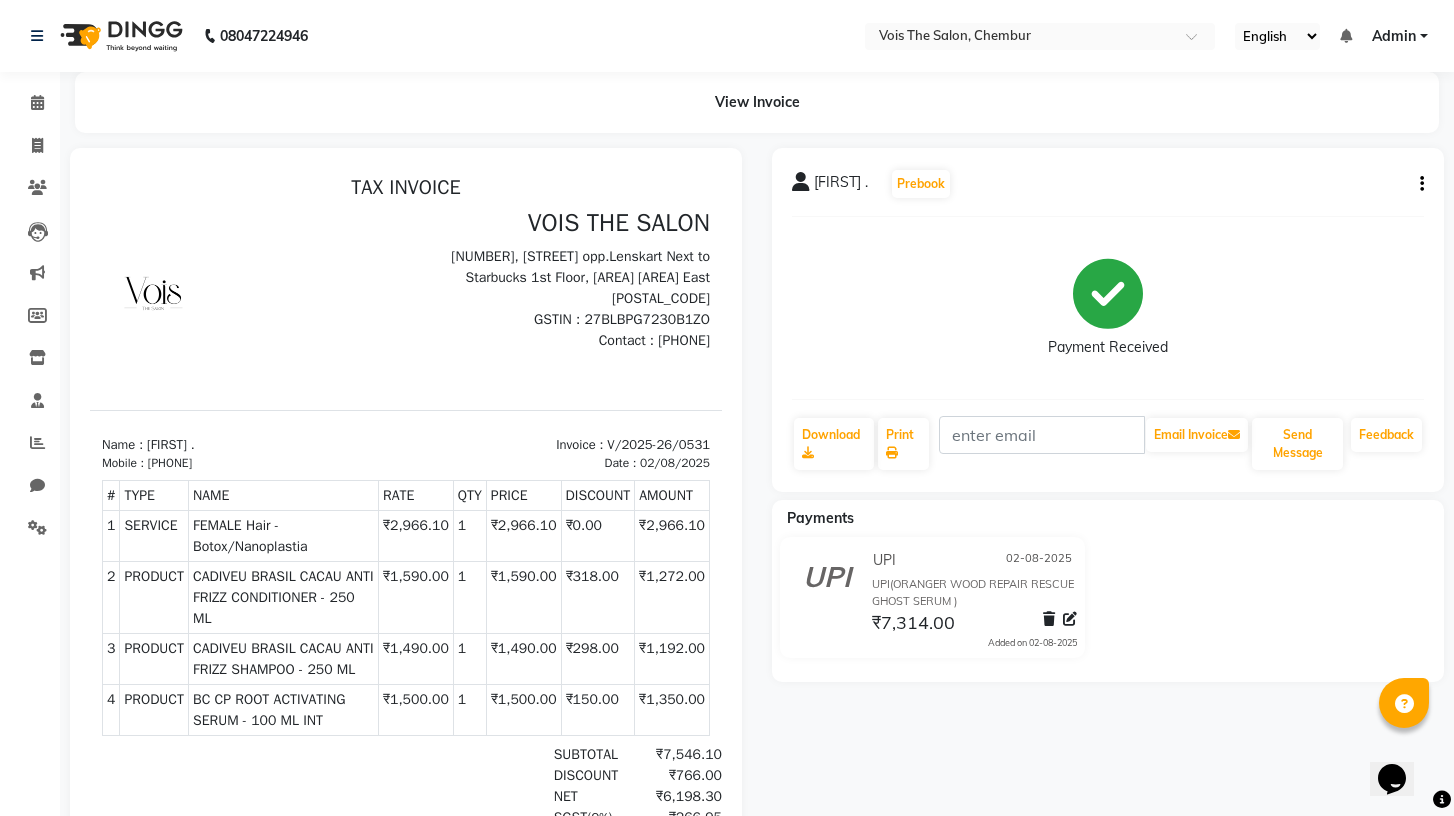 click 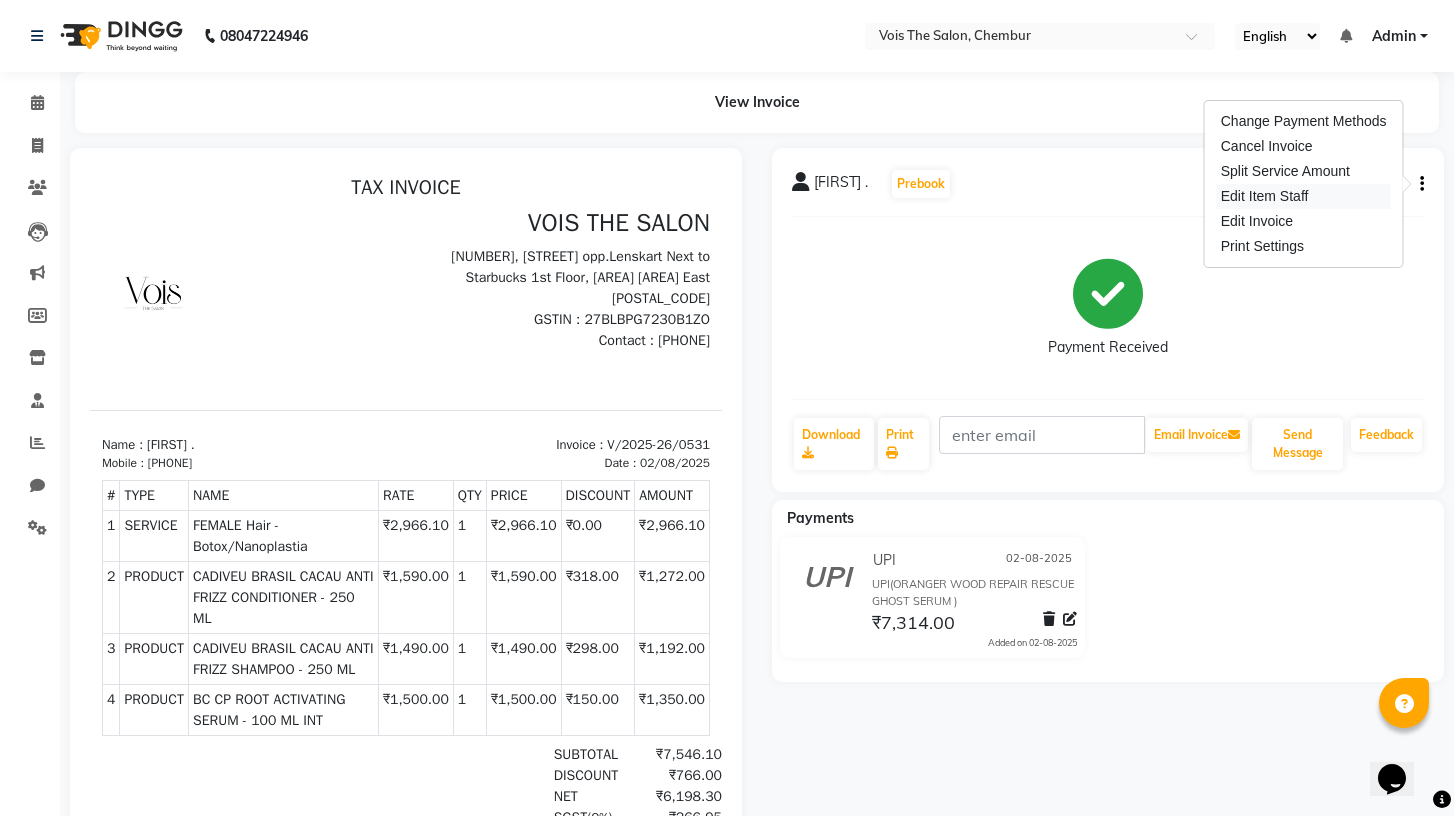 click on "Edit Item Staff" at bounding box center (1304, 196) 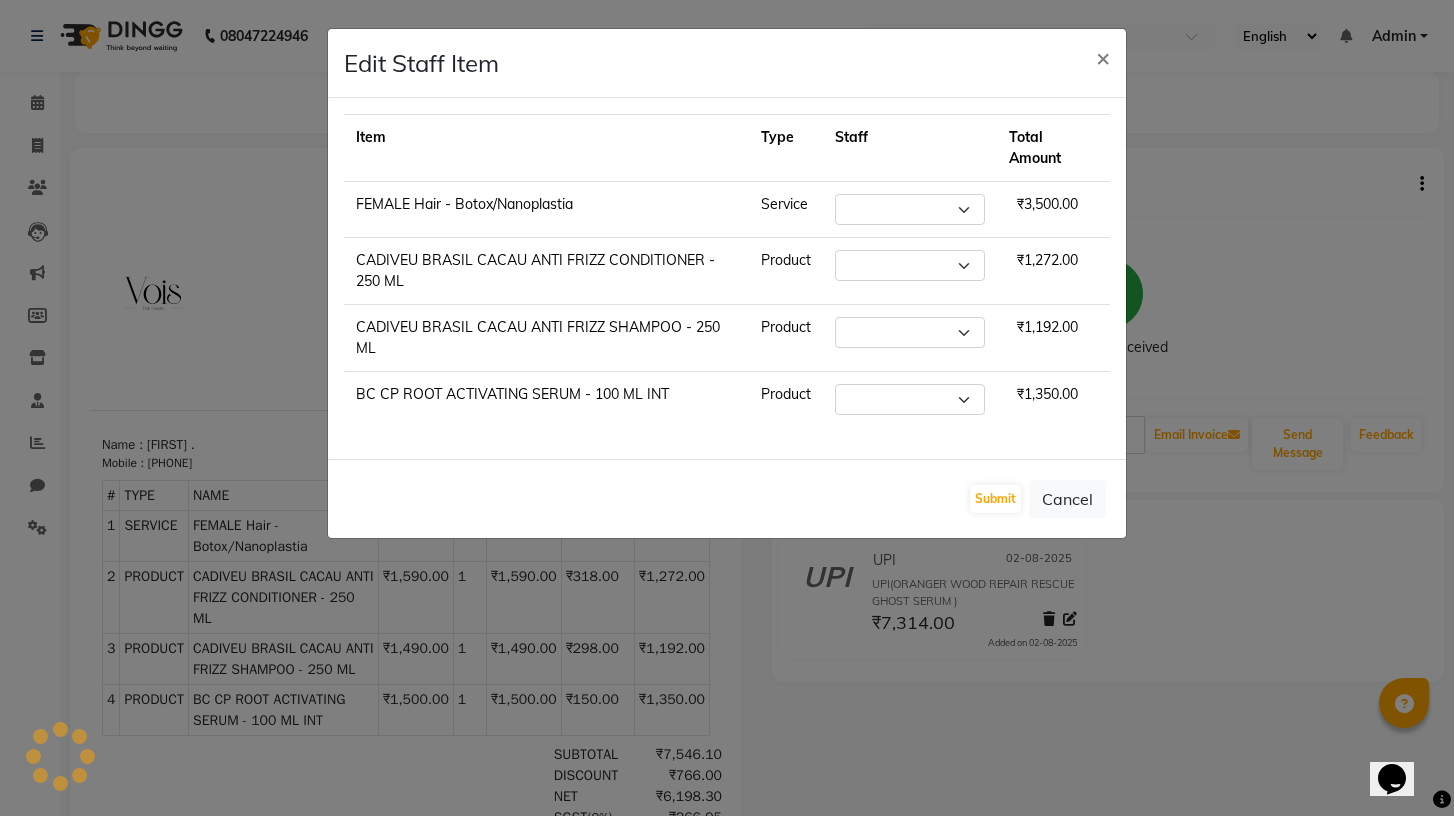 select on "79153" 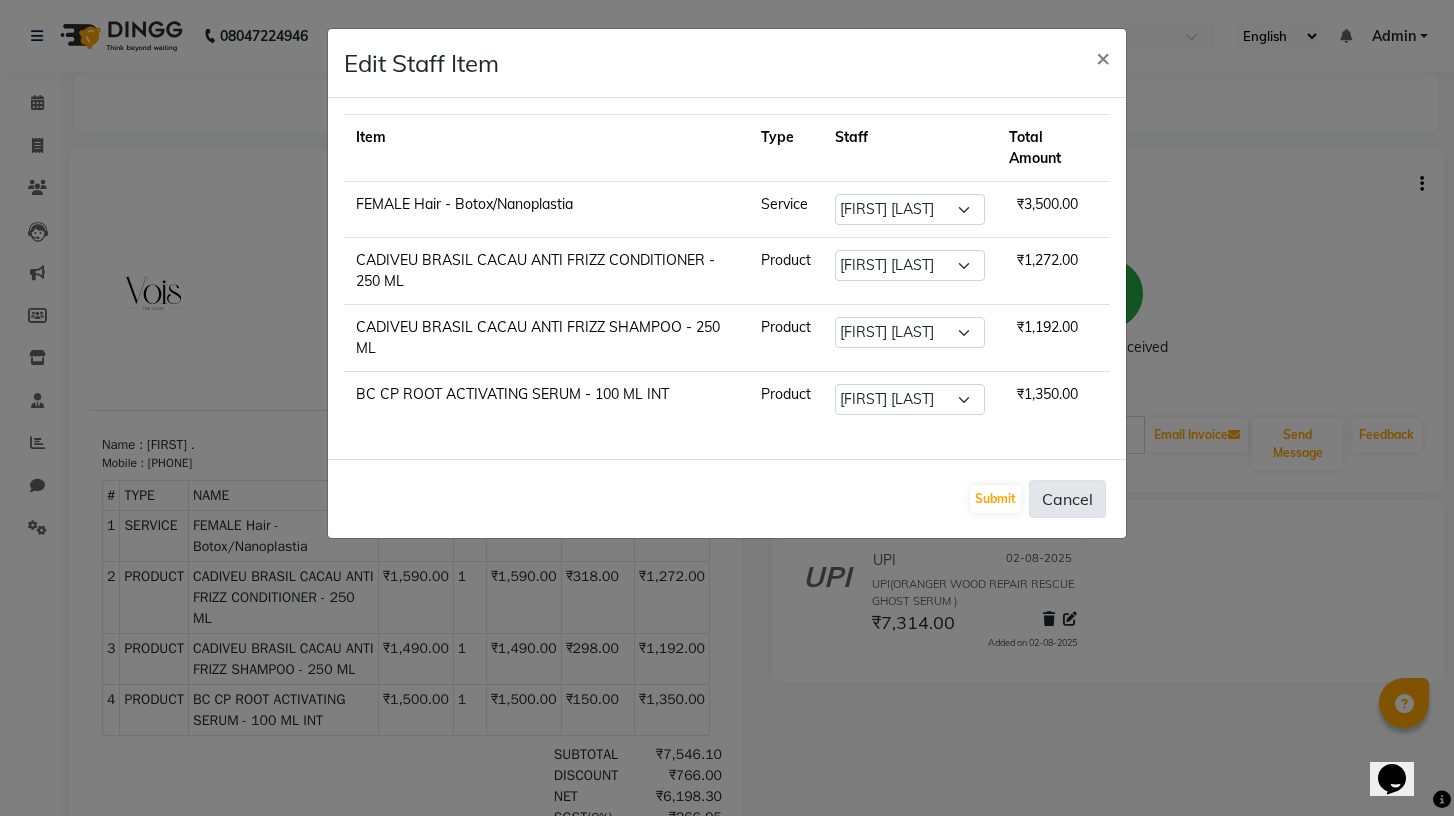 click on "Cancel" 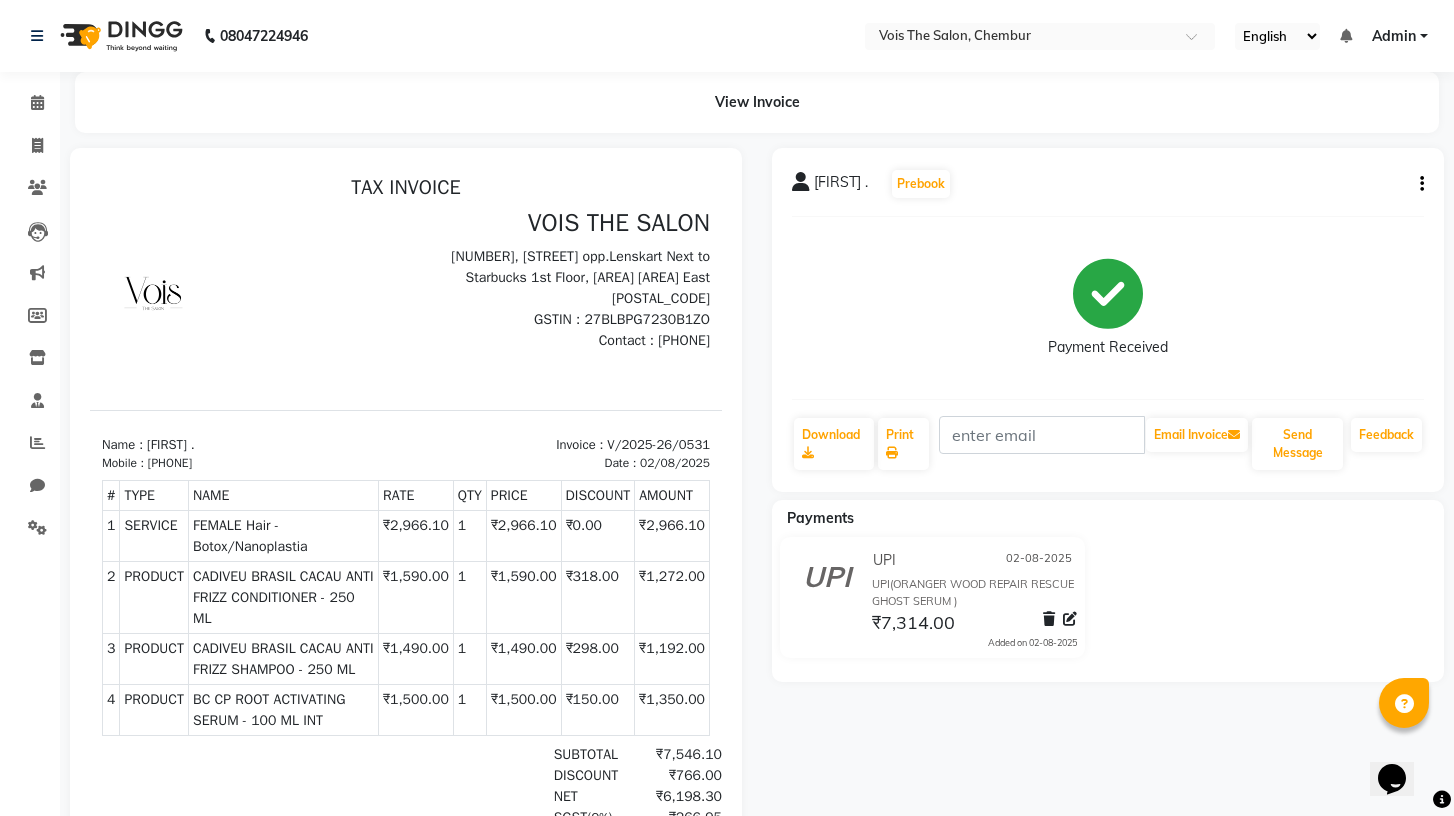 click 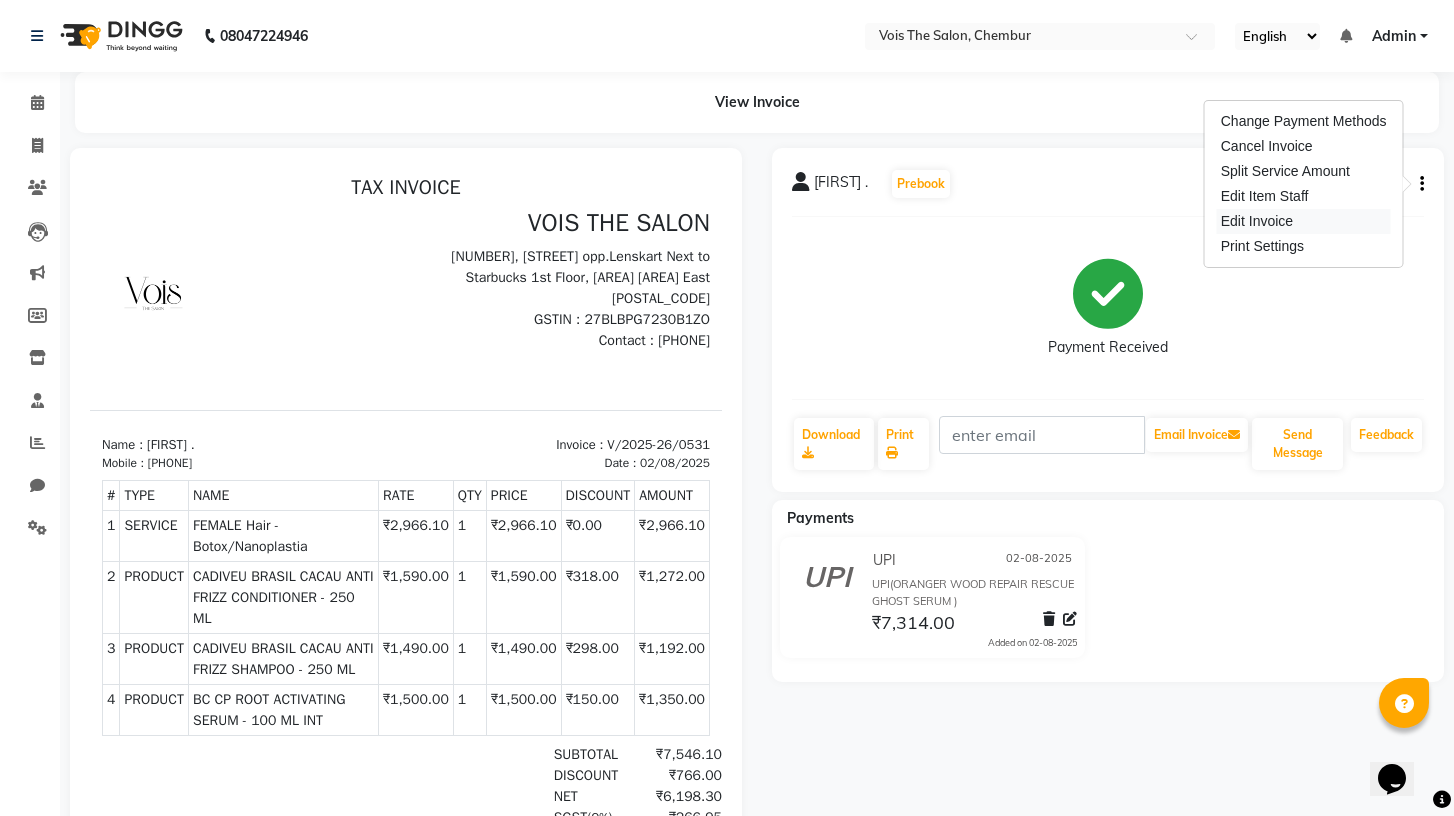 click on "Edit Invoice" at bounding box center (1304, 221) 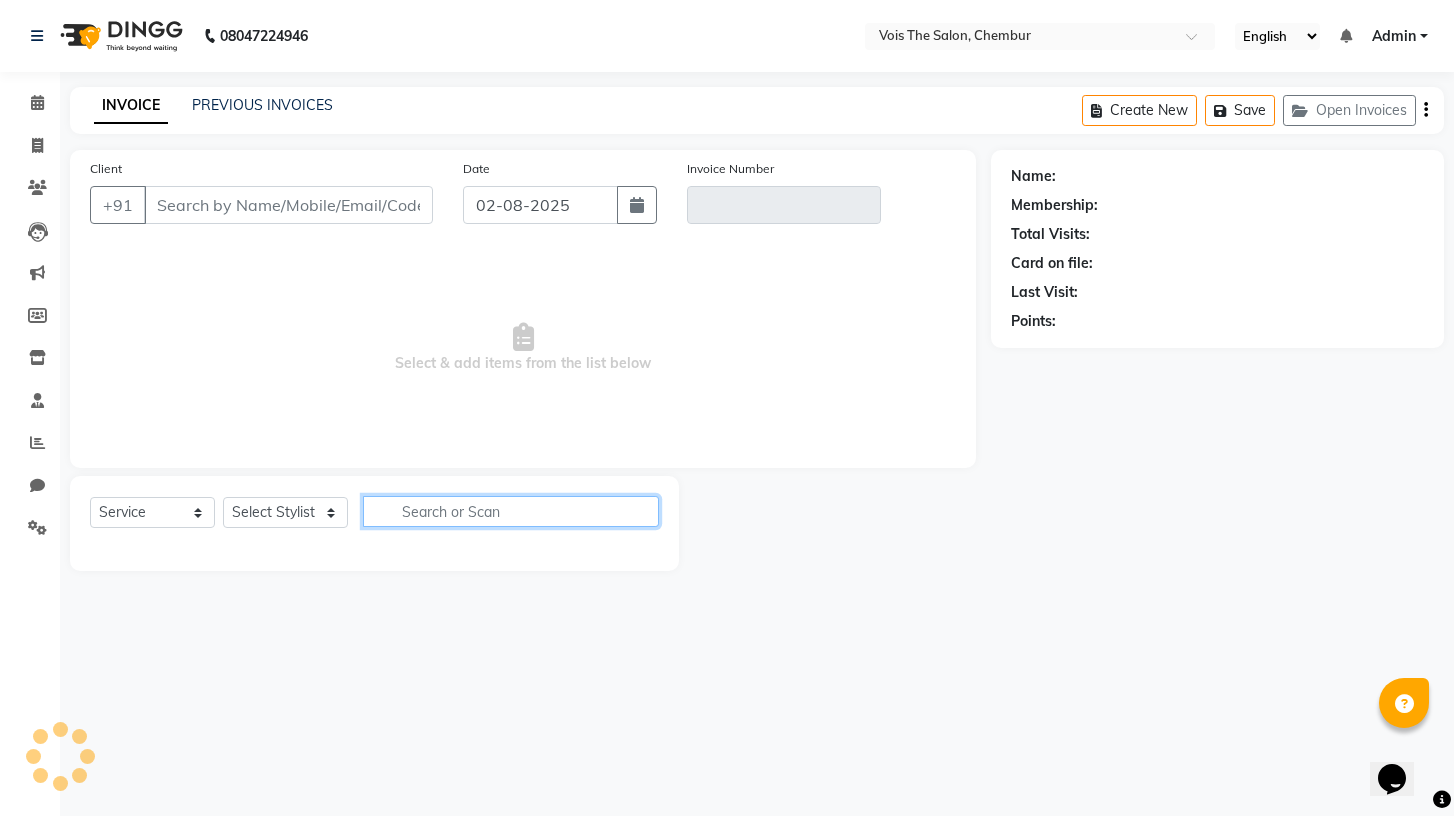 click 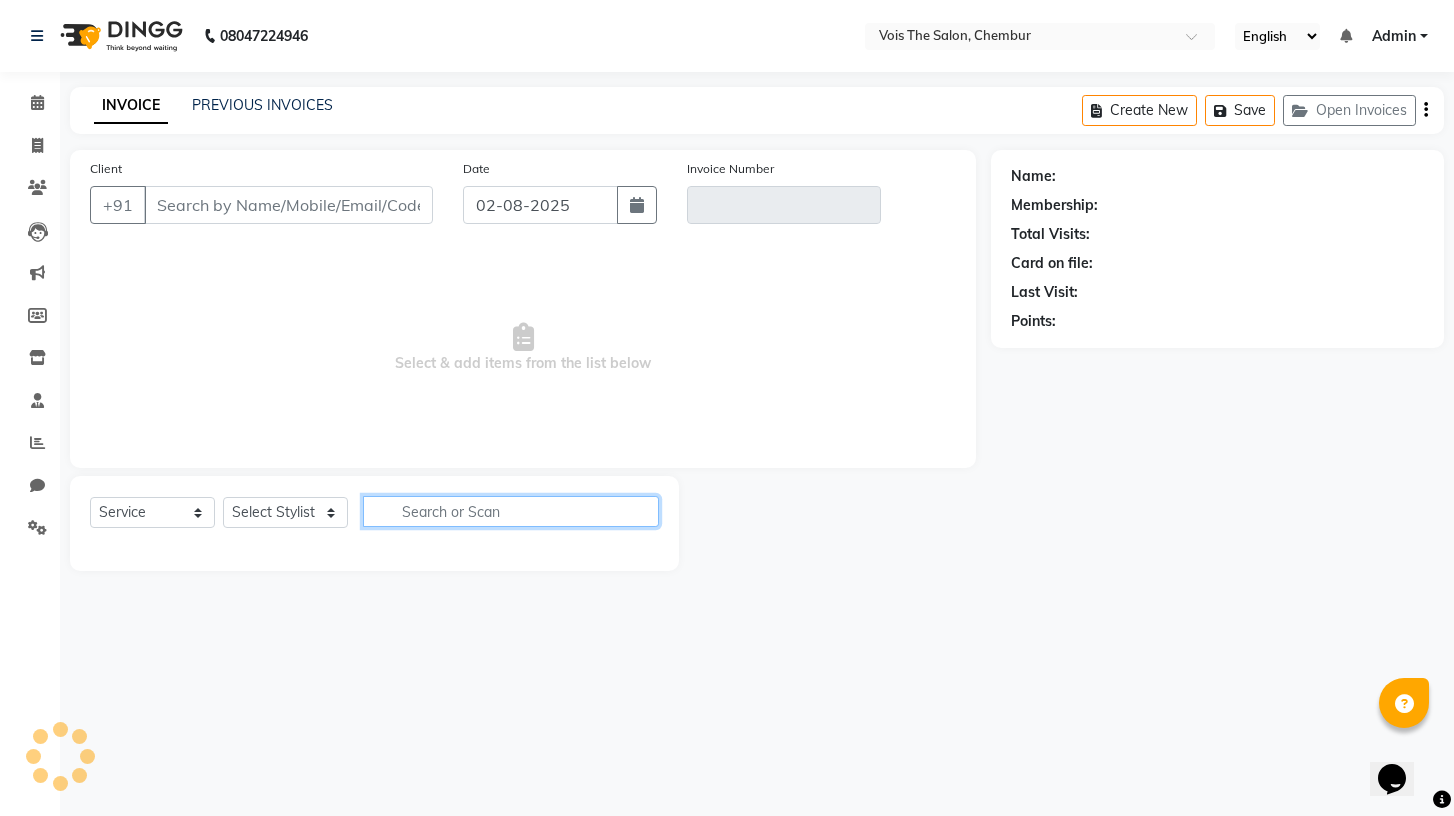 type on "[PHONE]" 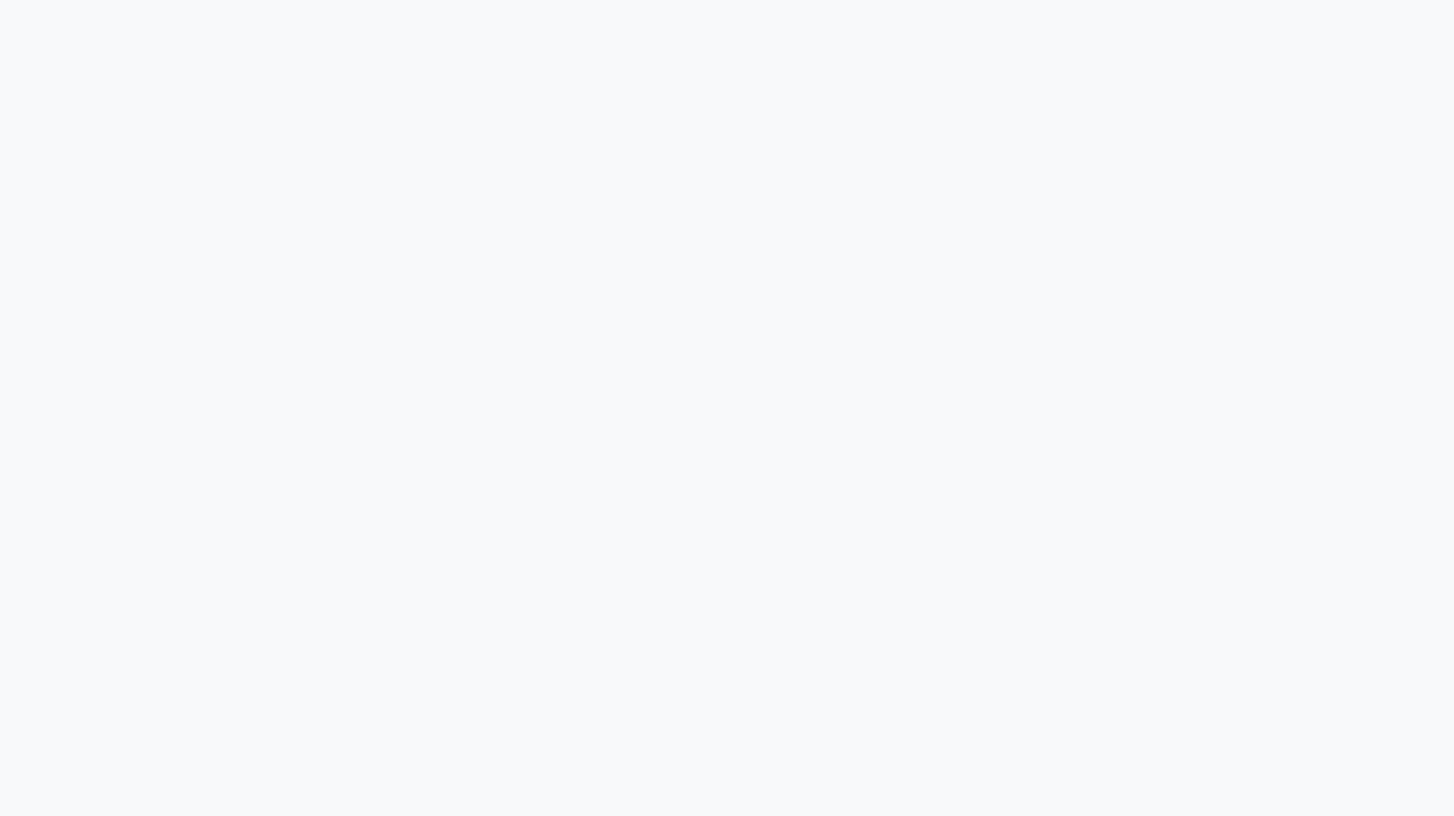 scroll, scrollTop: 0, scrollLeft: 0, axis: both 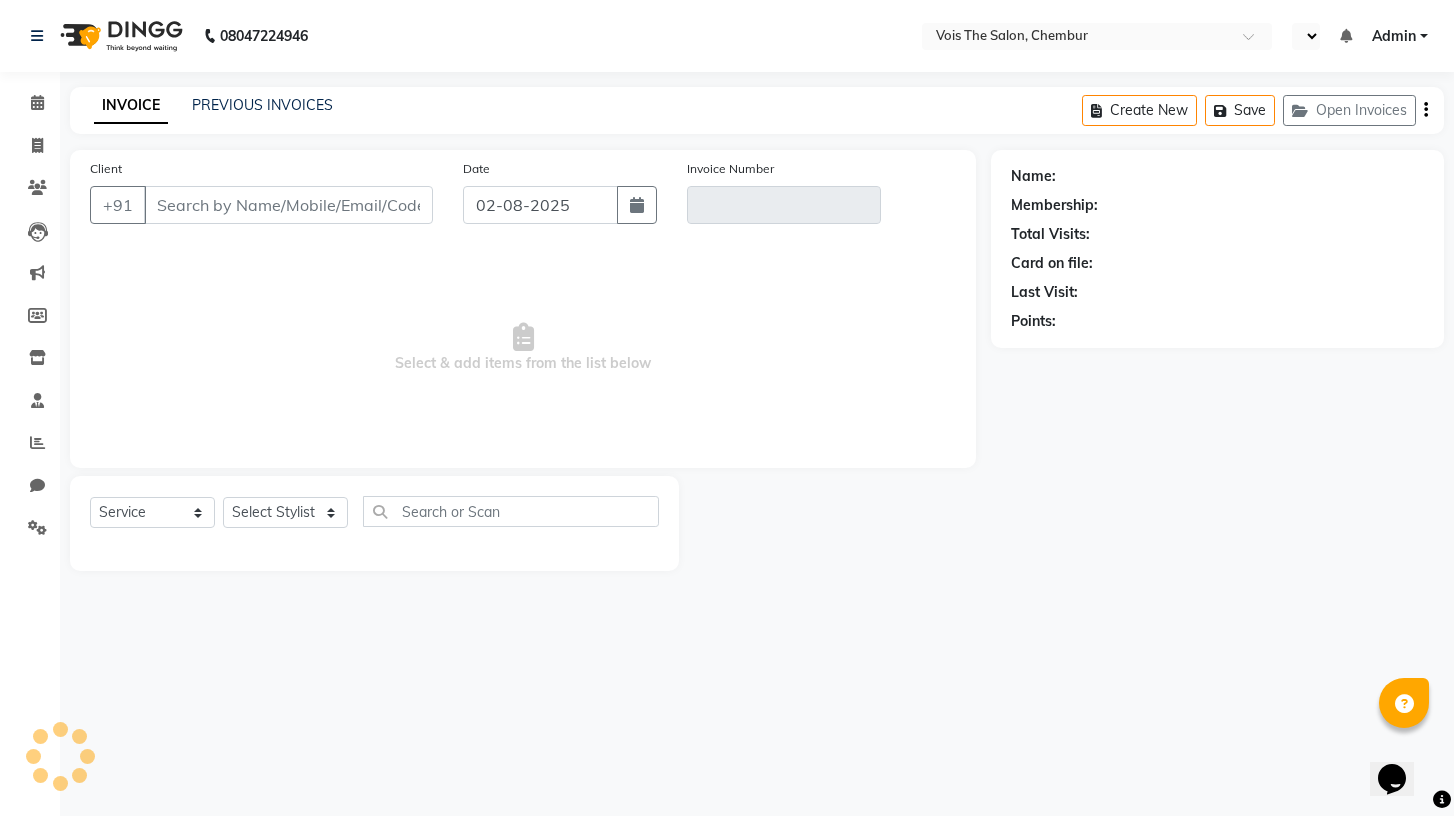 select on "en" 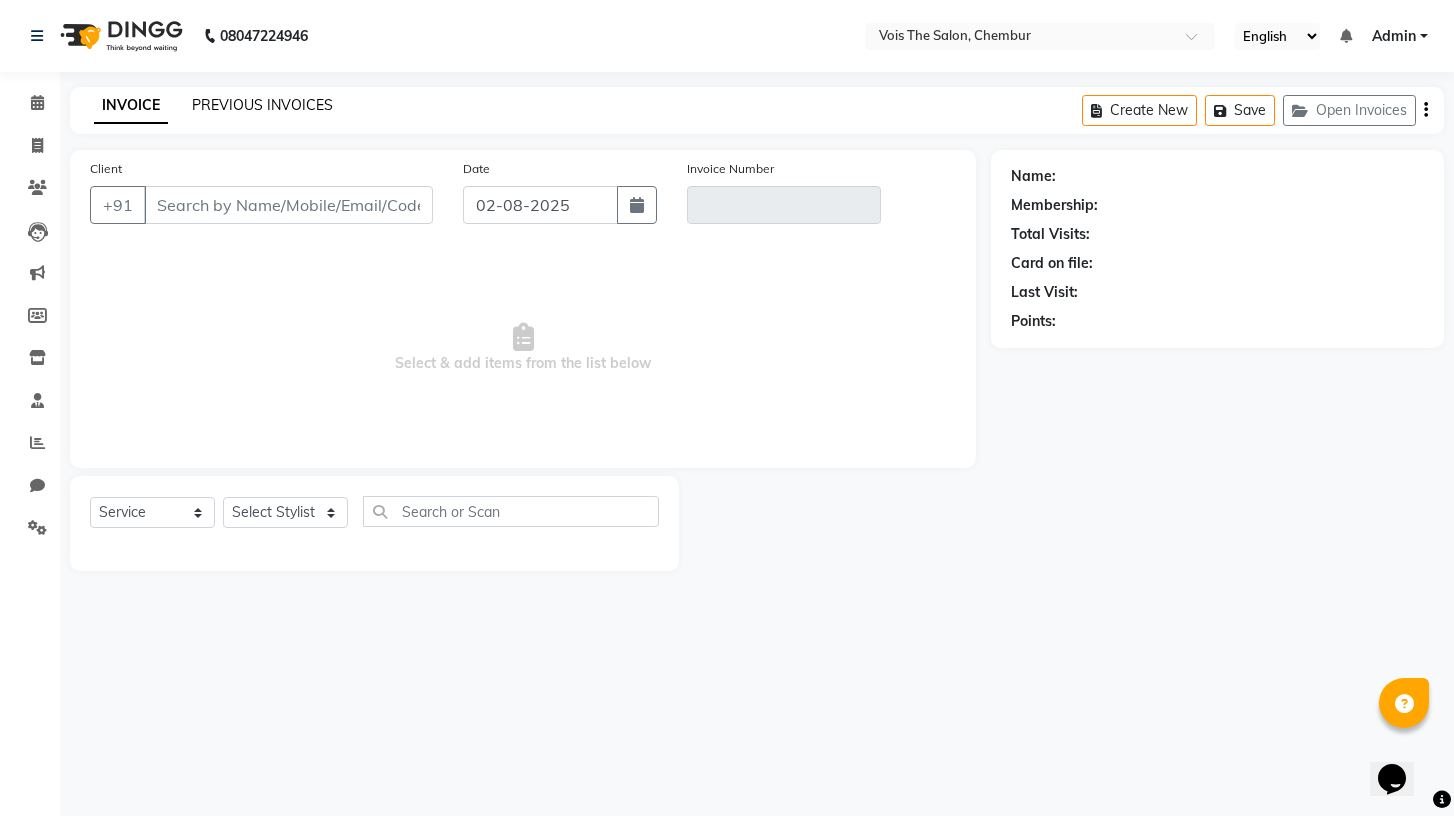 click on "PREVIOUS INVOICES" 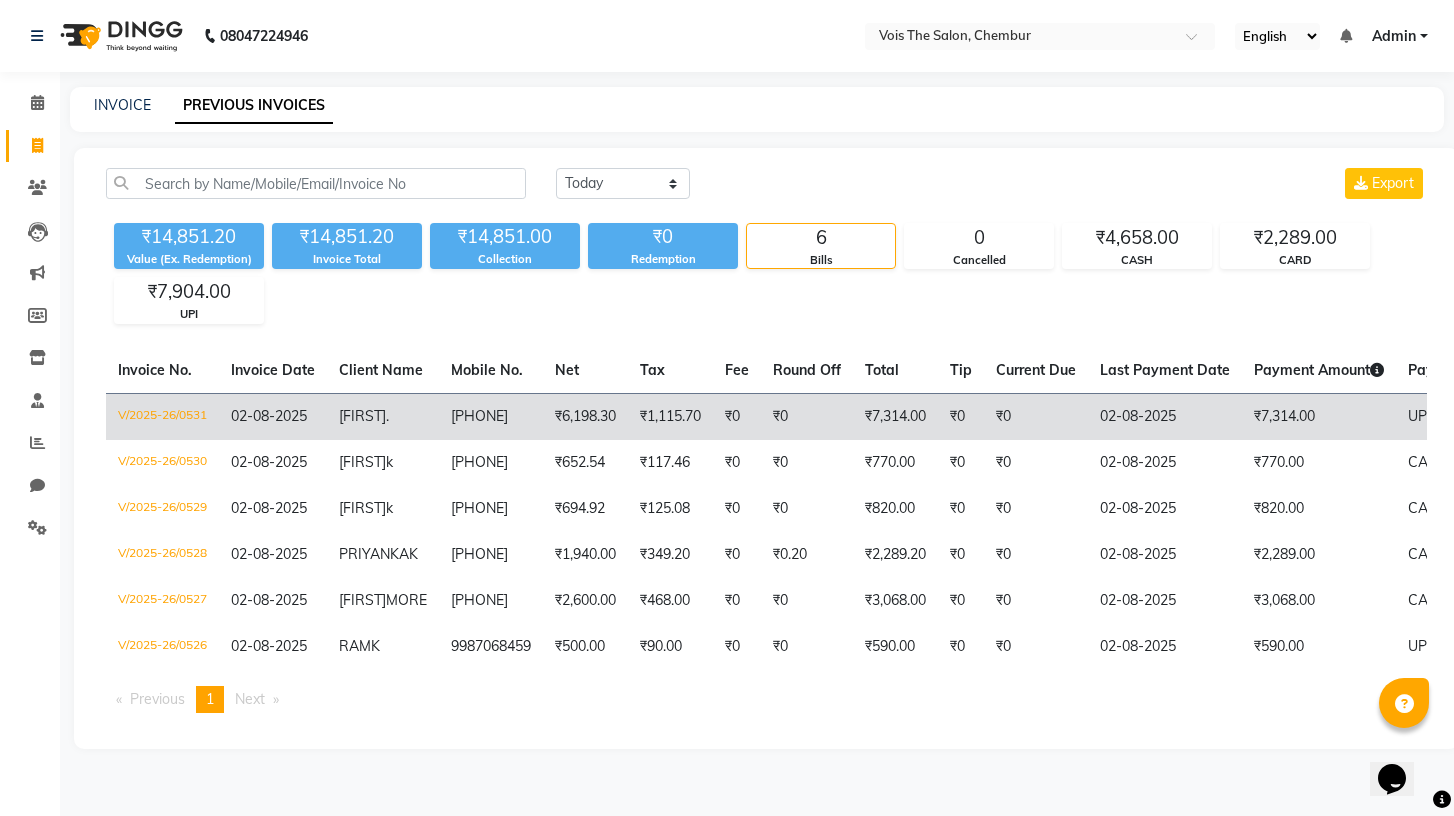 click on "V/2025-26/0531" 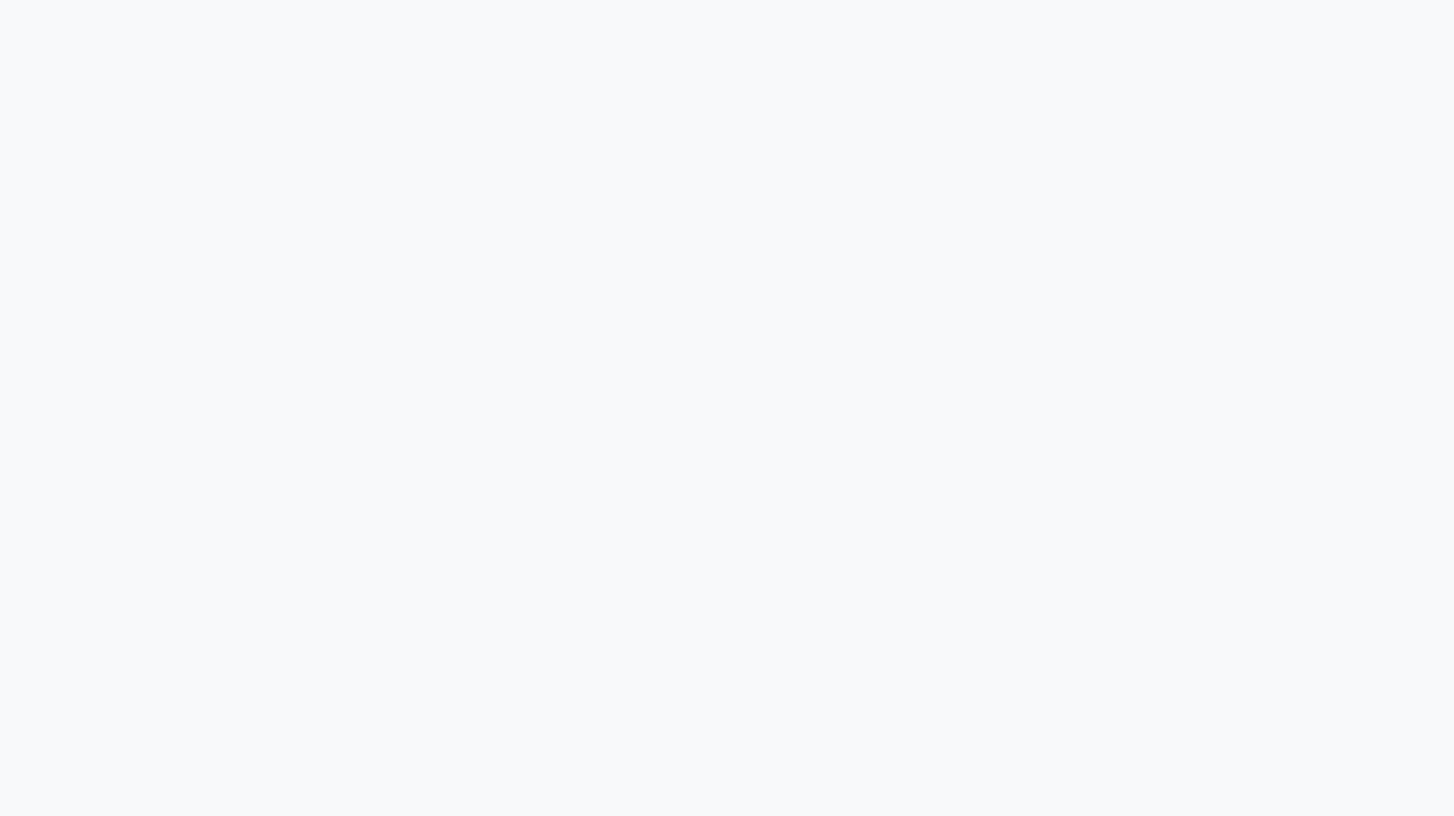scroll, scrollTop: 0, scrollLeft: 0, axis: both 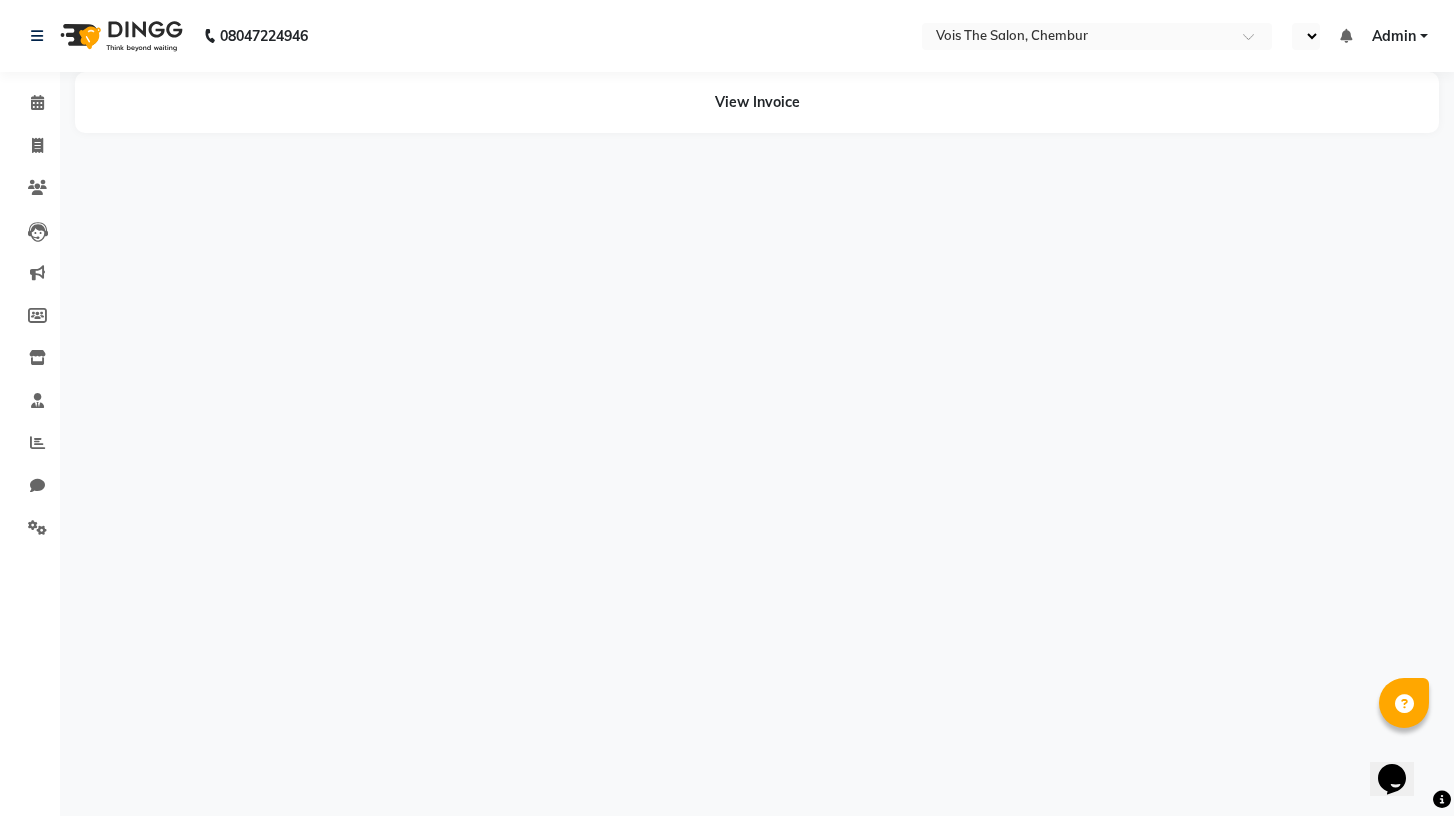 select on "en" 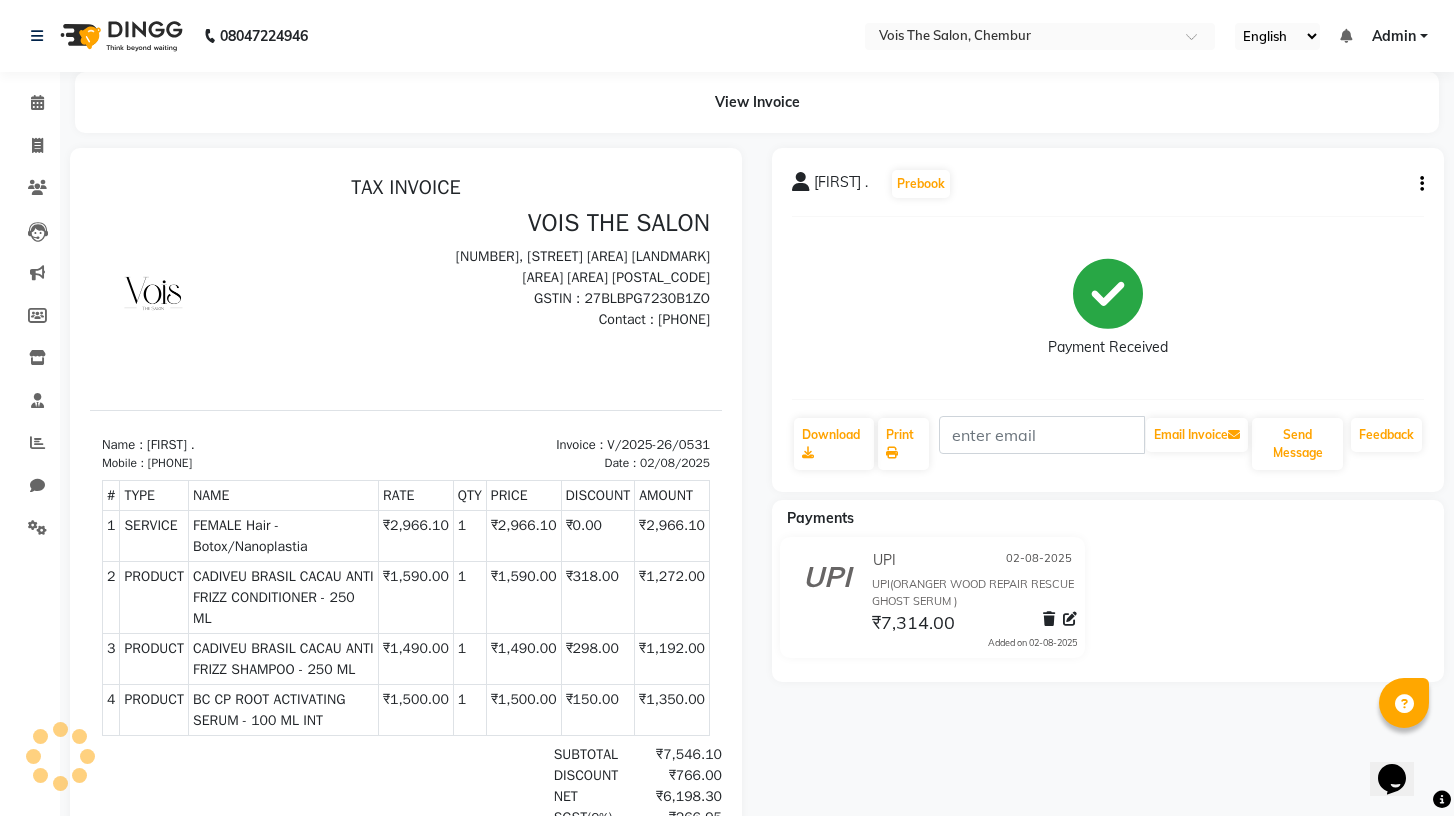 scroll, scrollTop: 0, scrollLeft: 0, axis: both 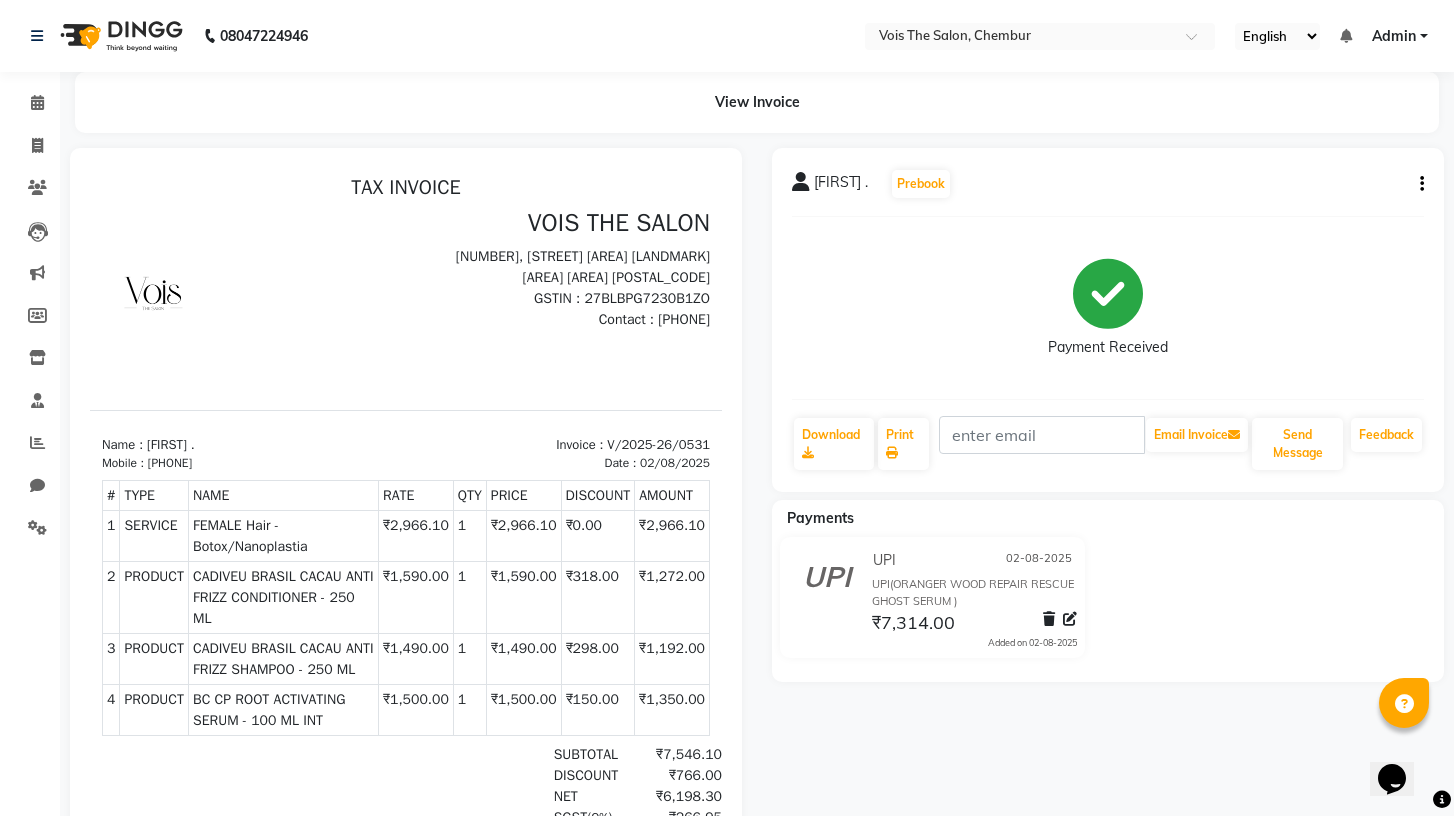 click 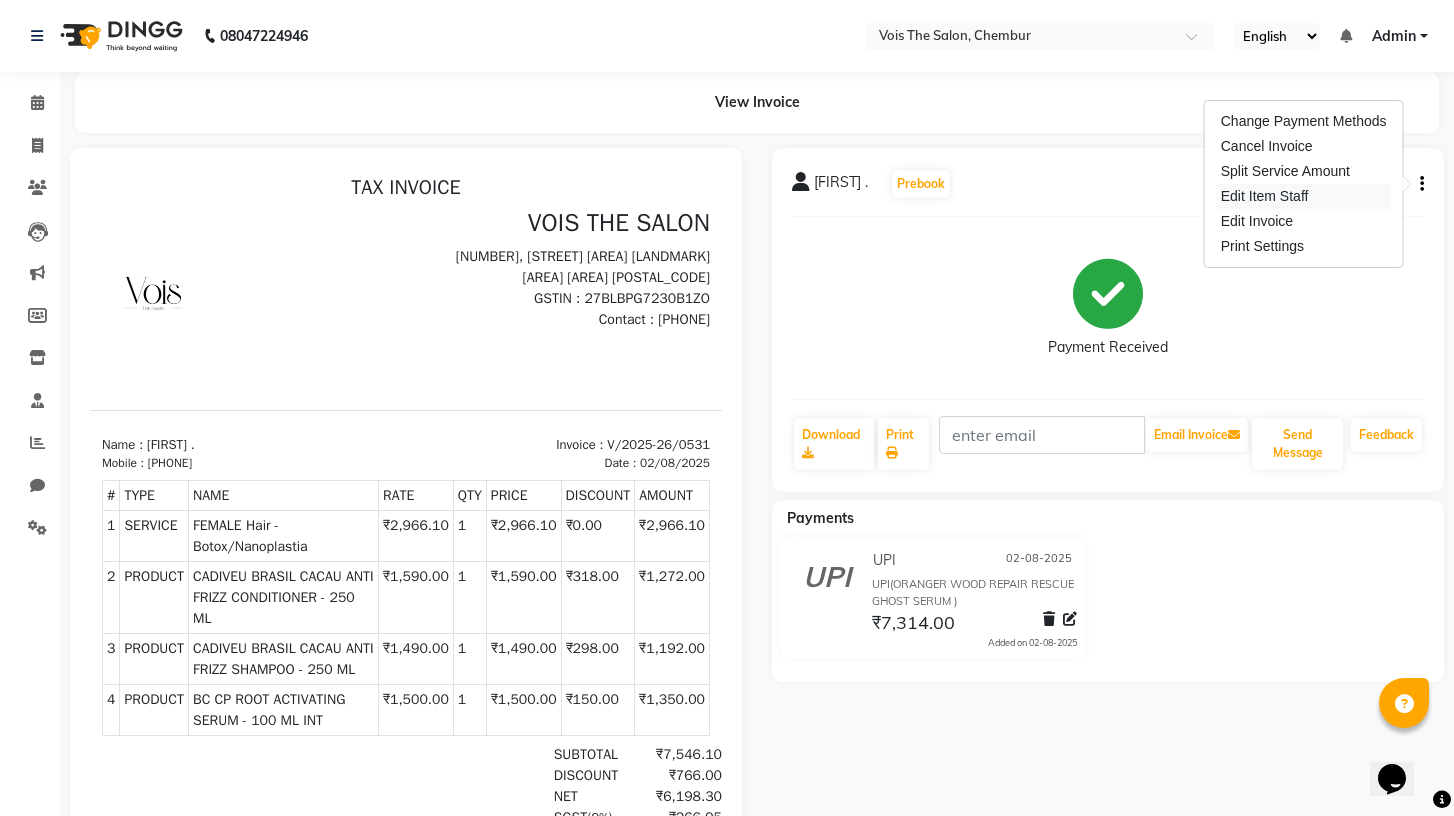 click on "Edit Item Staff" at bounding box center (1304, 196) 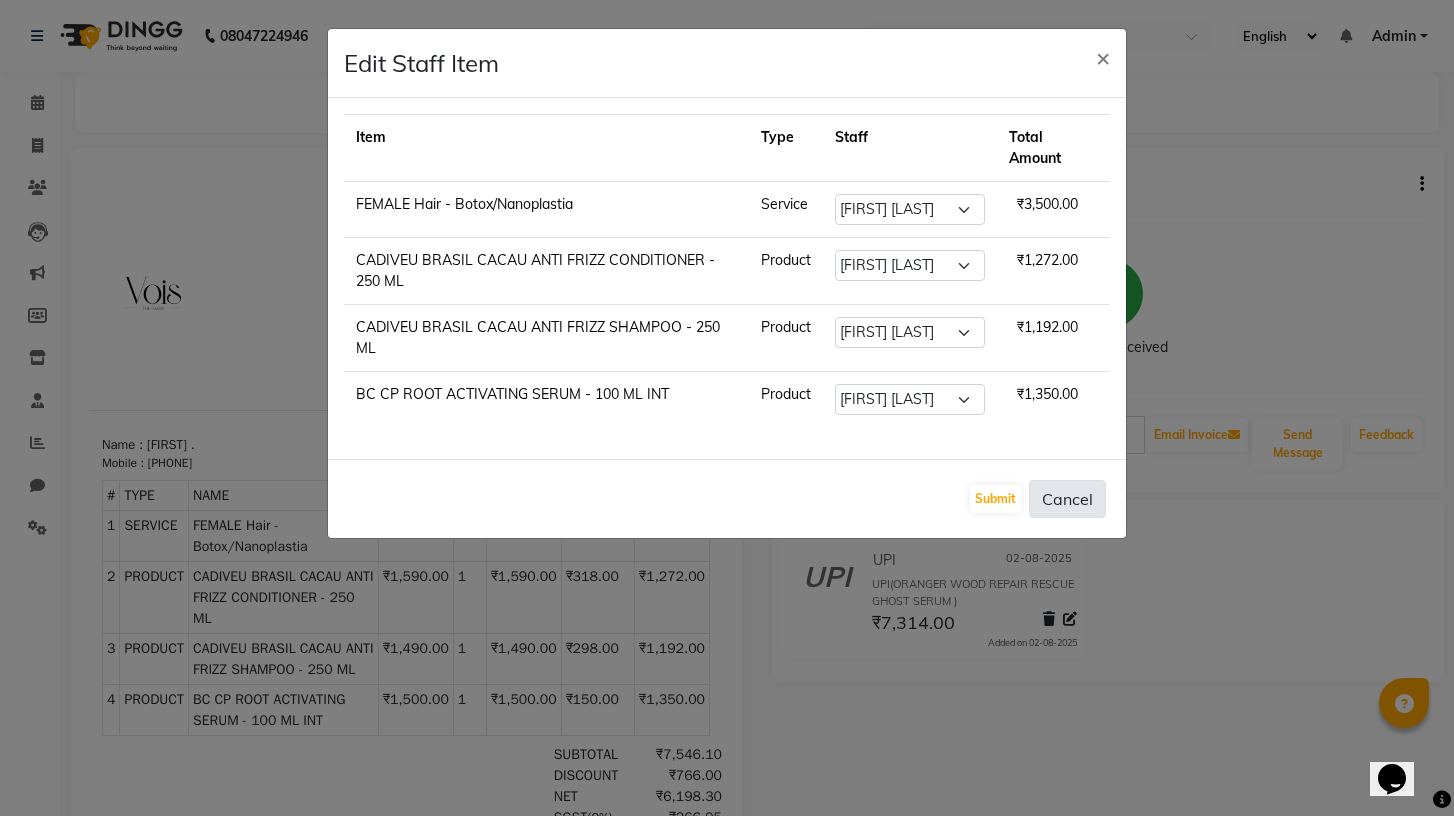 click on "Cancel" 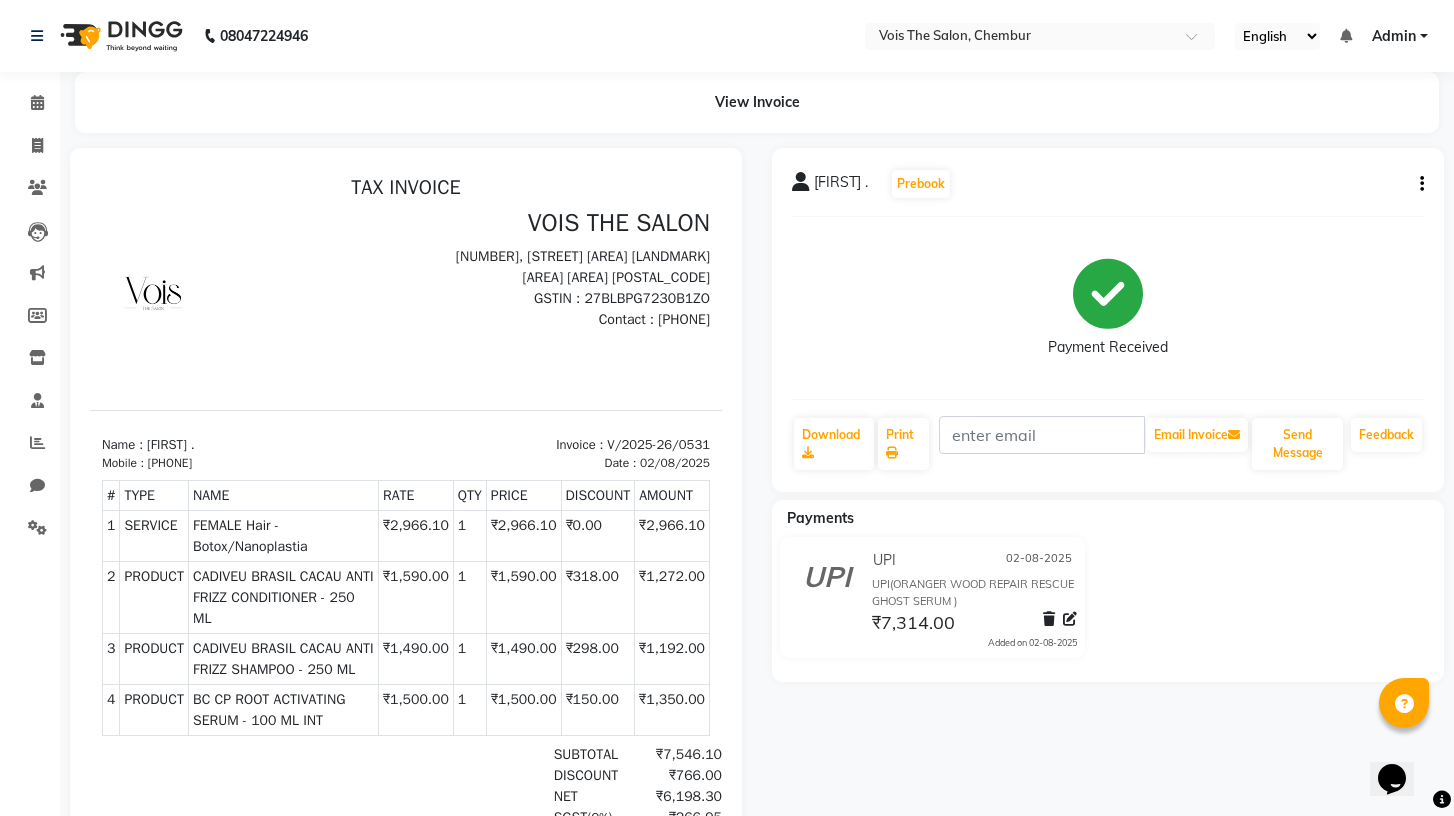 click 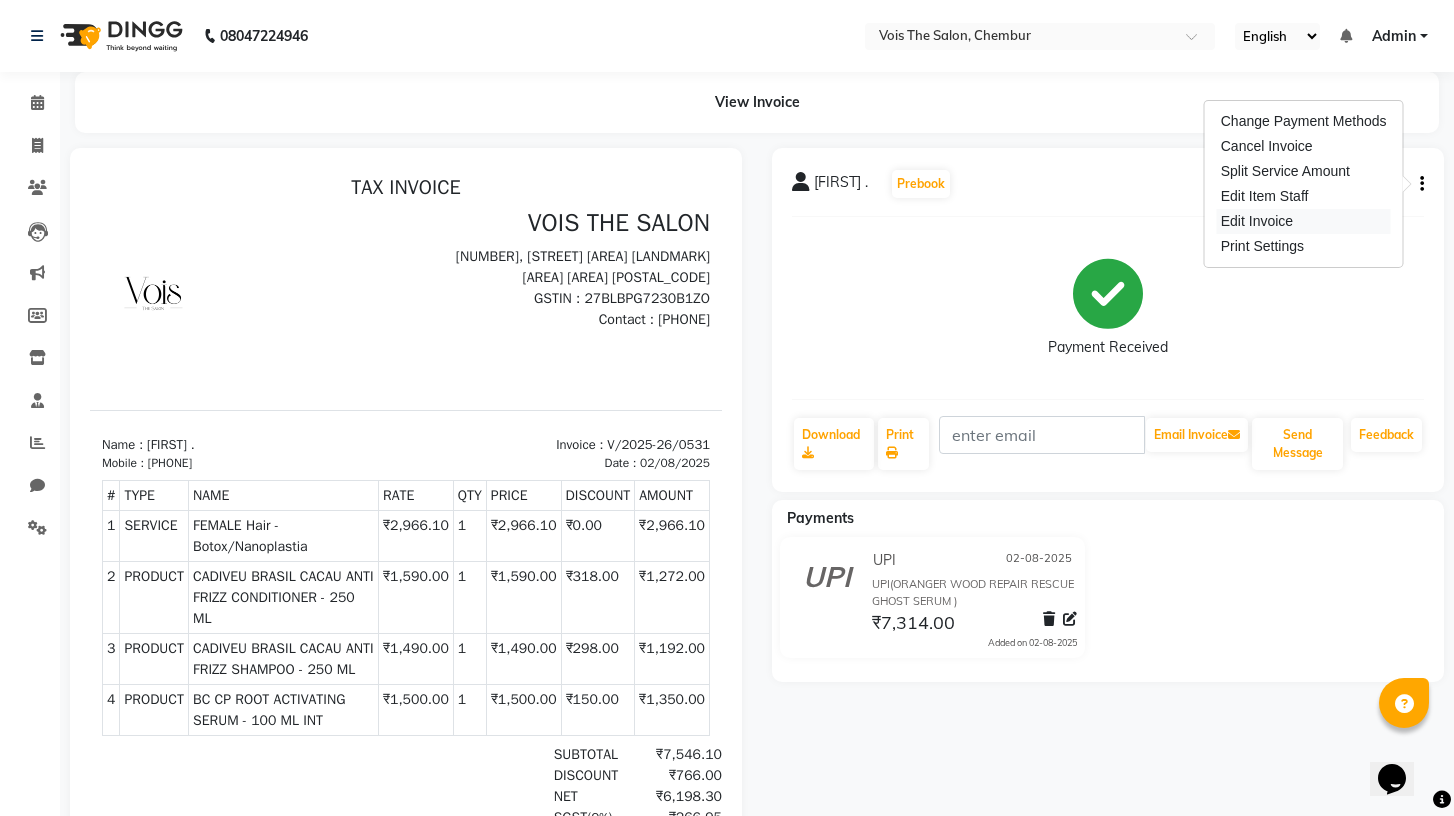 click on "Edit Invoice" at bounding box center [1304, 221] 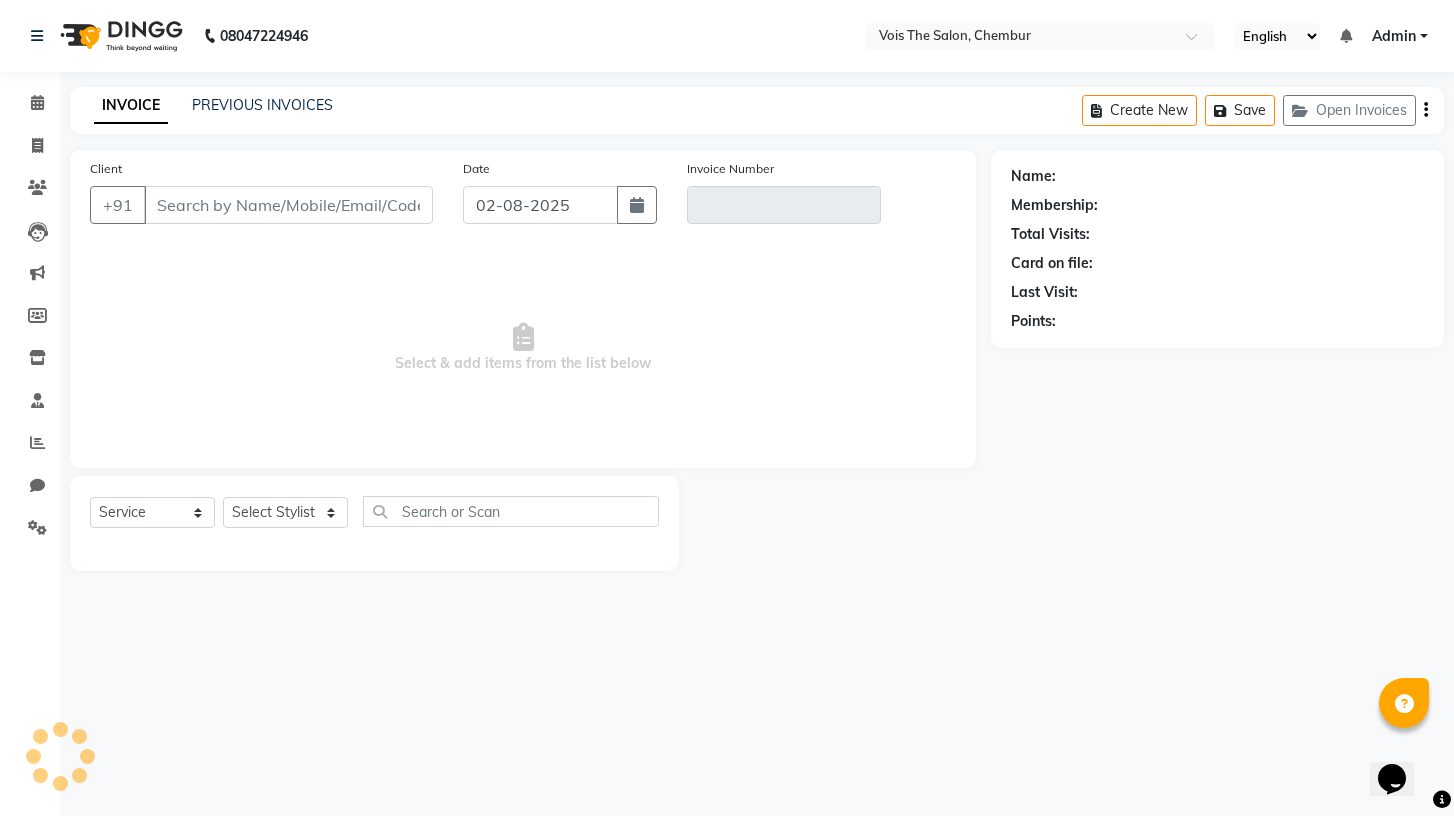 type on "[PHONE]" 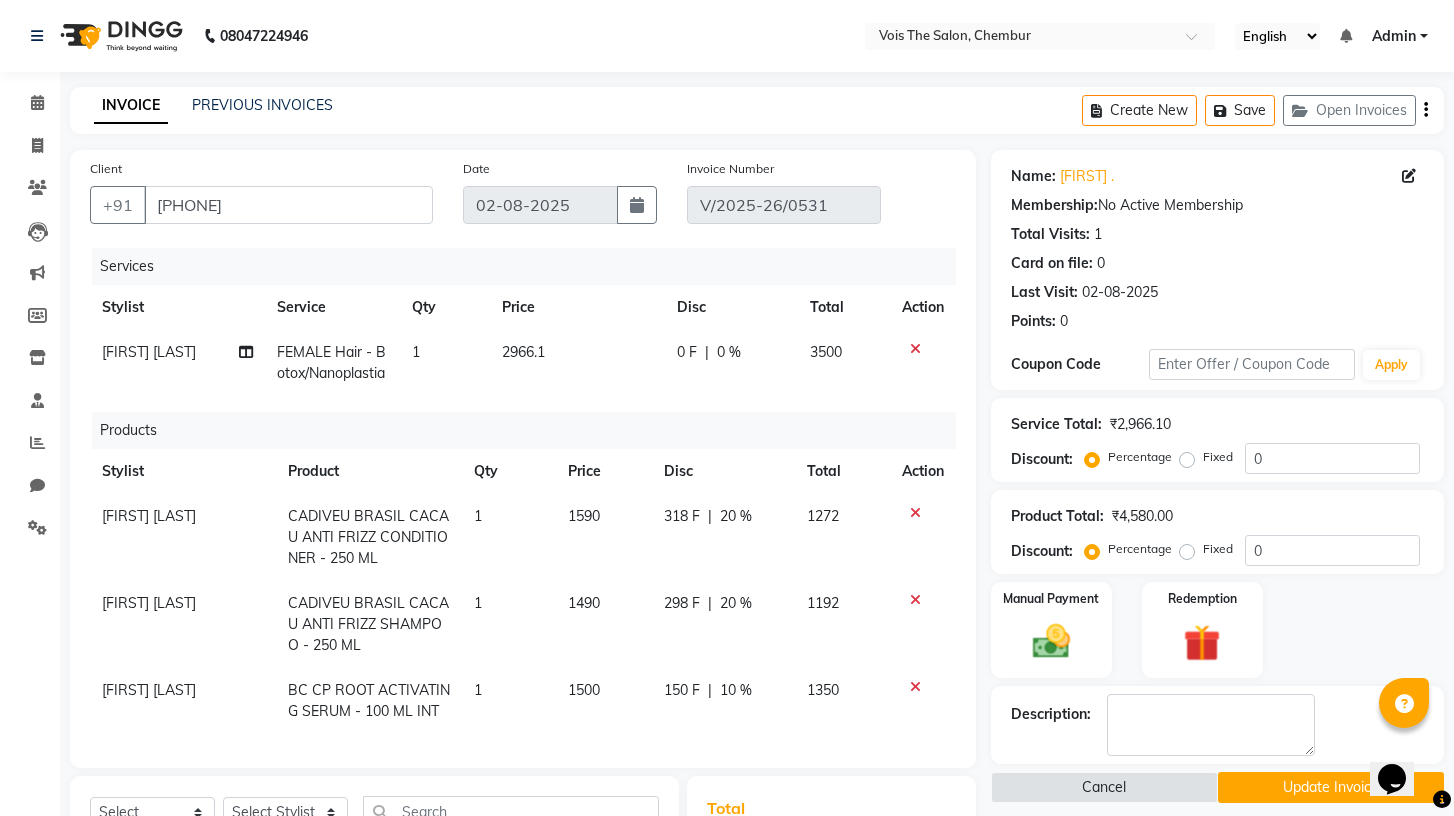 scroll, scrollTop: 23, scrollLeft: 0, axis: vertical 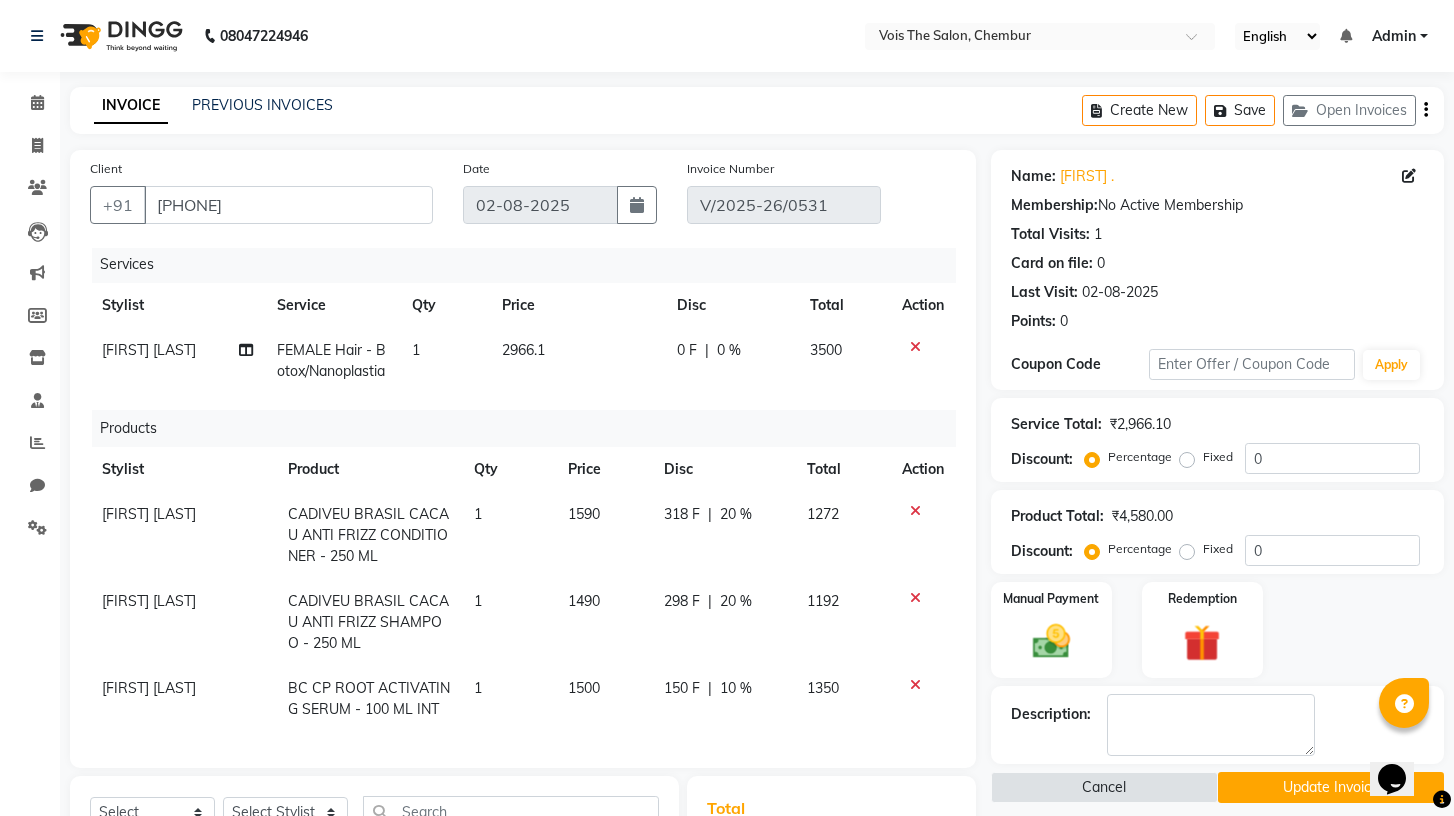 click 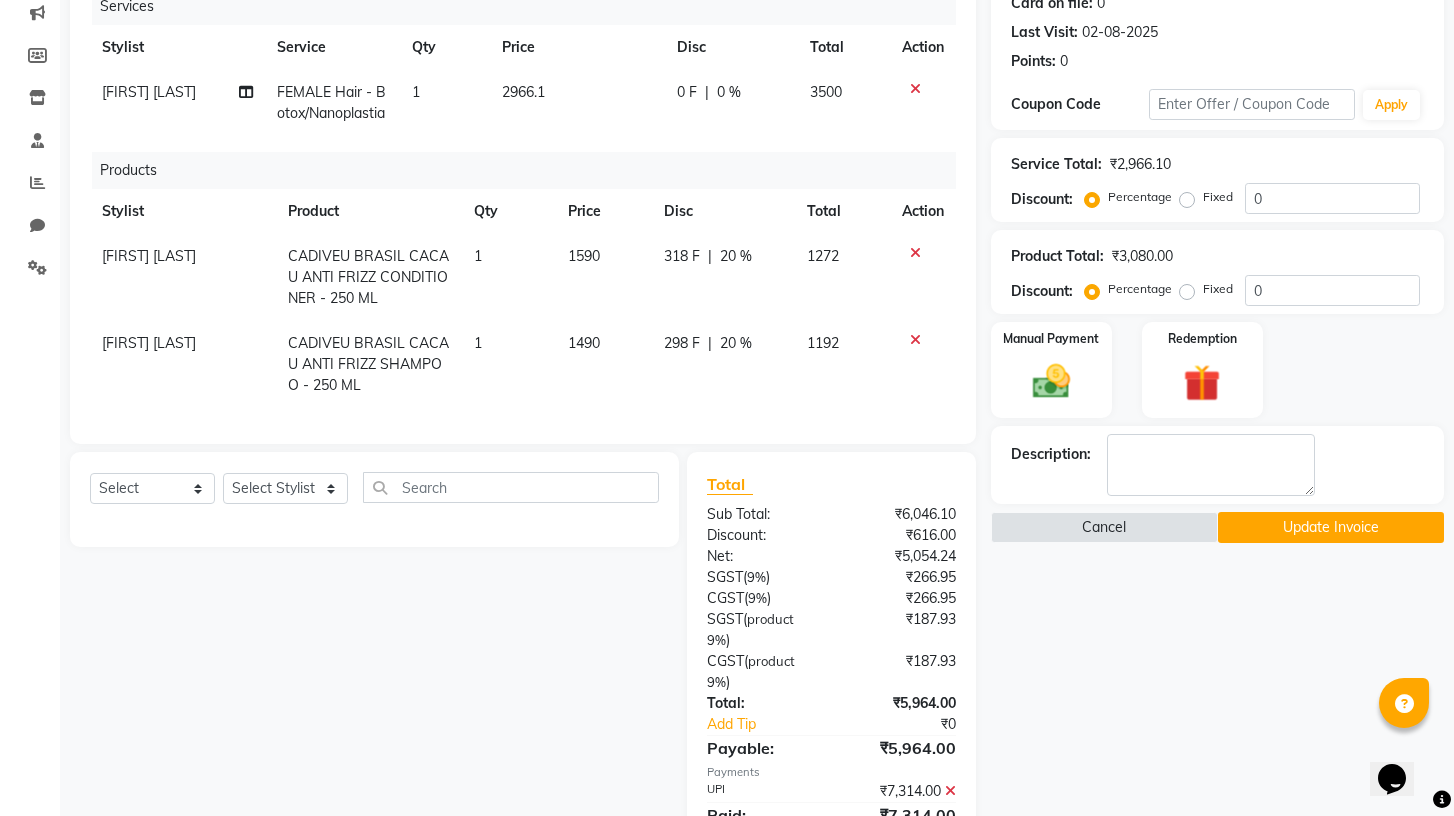 scroll, scrollTop: 268, scrollLeft: 0, axis: vertical 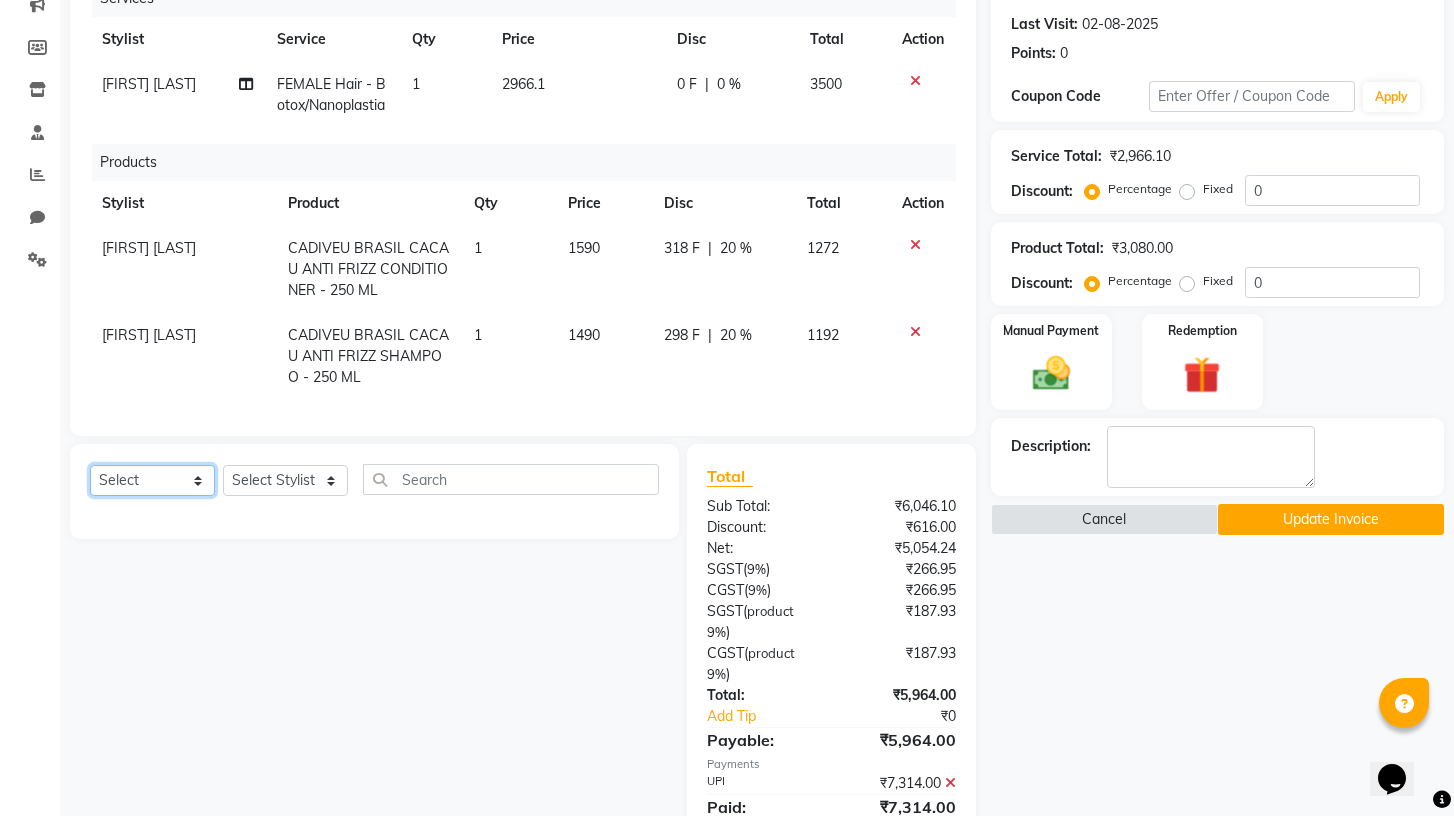click on "Select  Service  Product  Membership  Package Voucher Prepaid Gift Card" 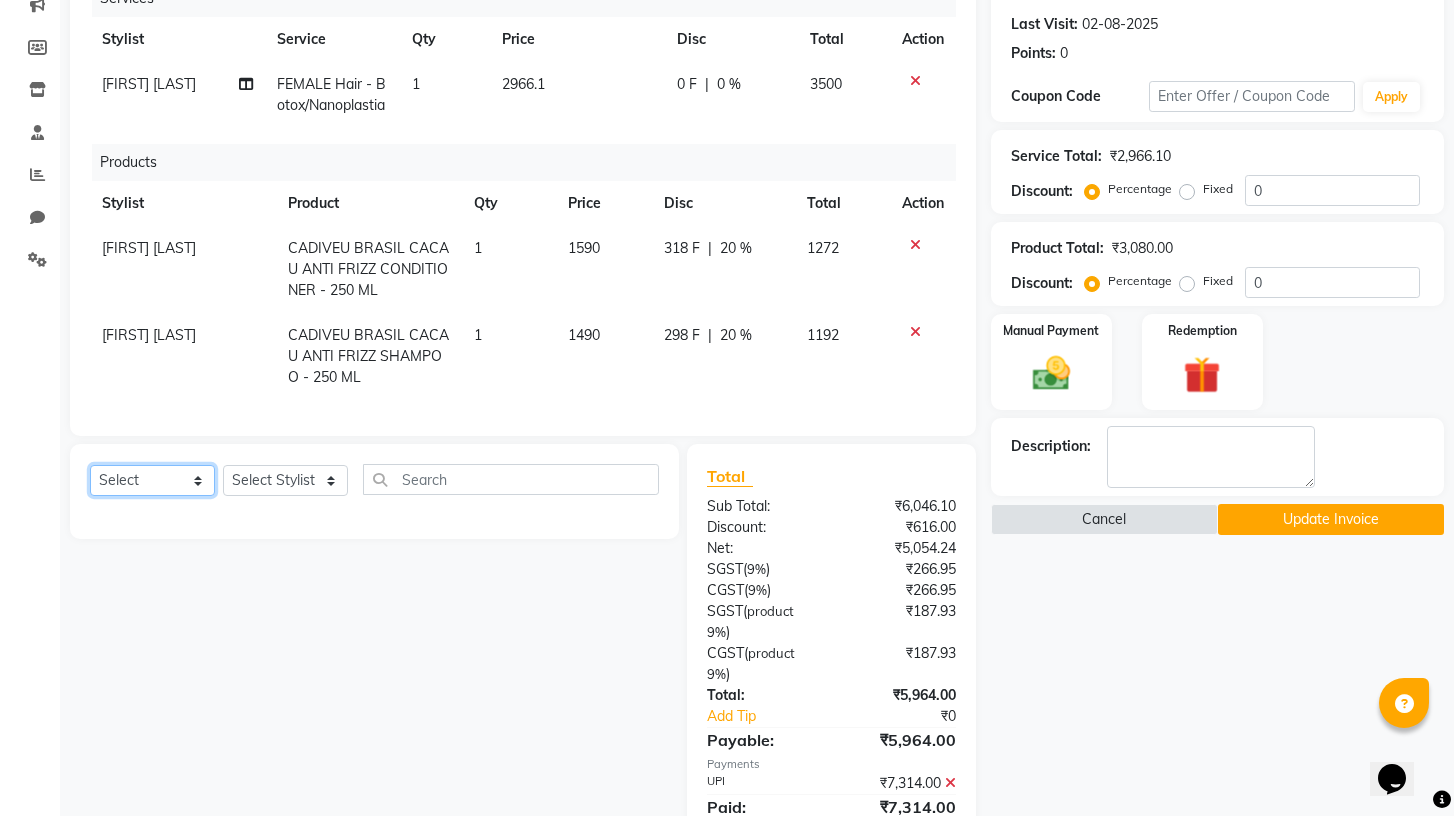 select on "product" 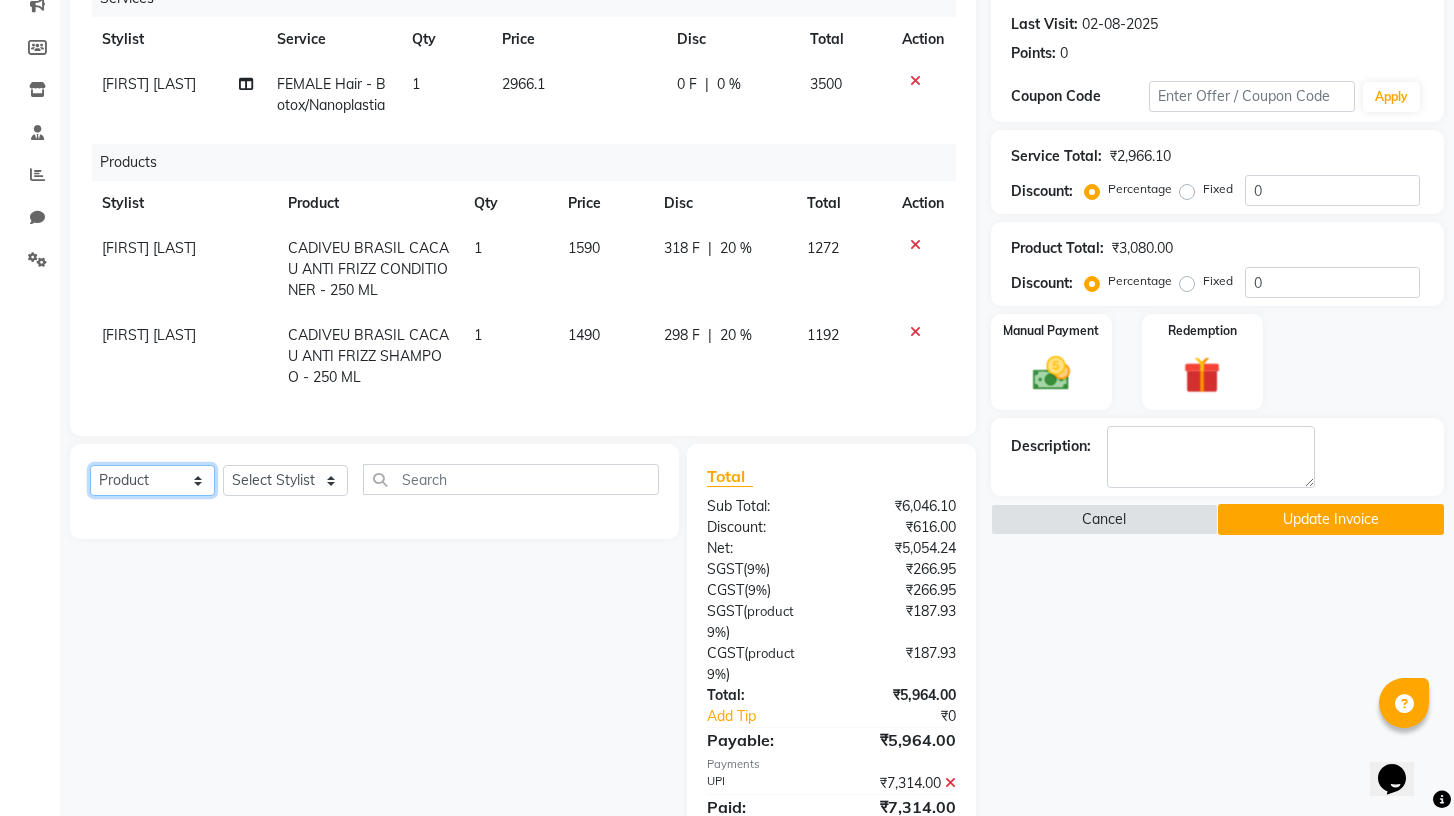 click on "Select  Service  Product  Membership  Package Voucher Prepaid Gift Card" 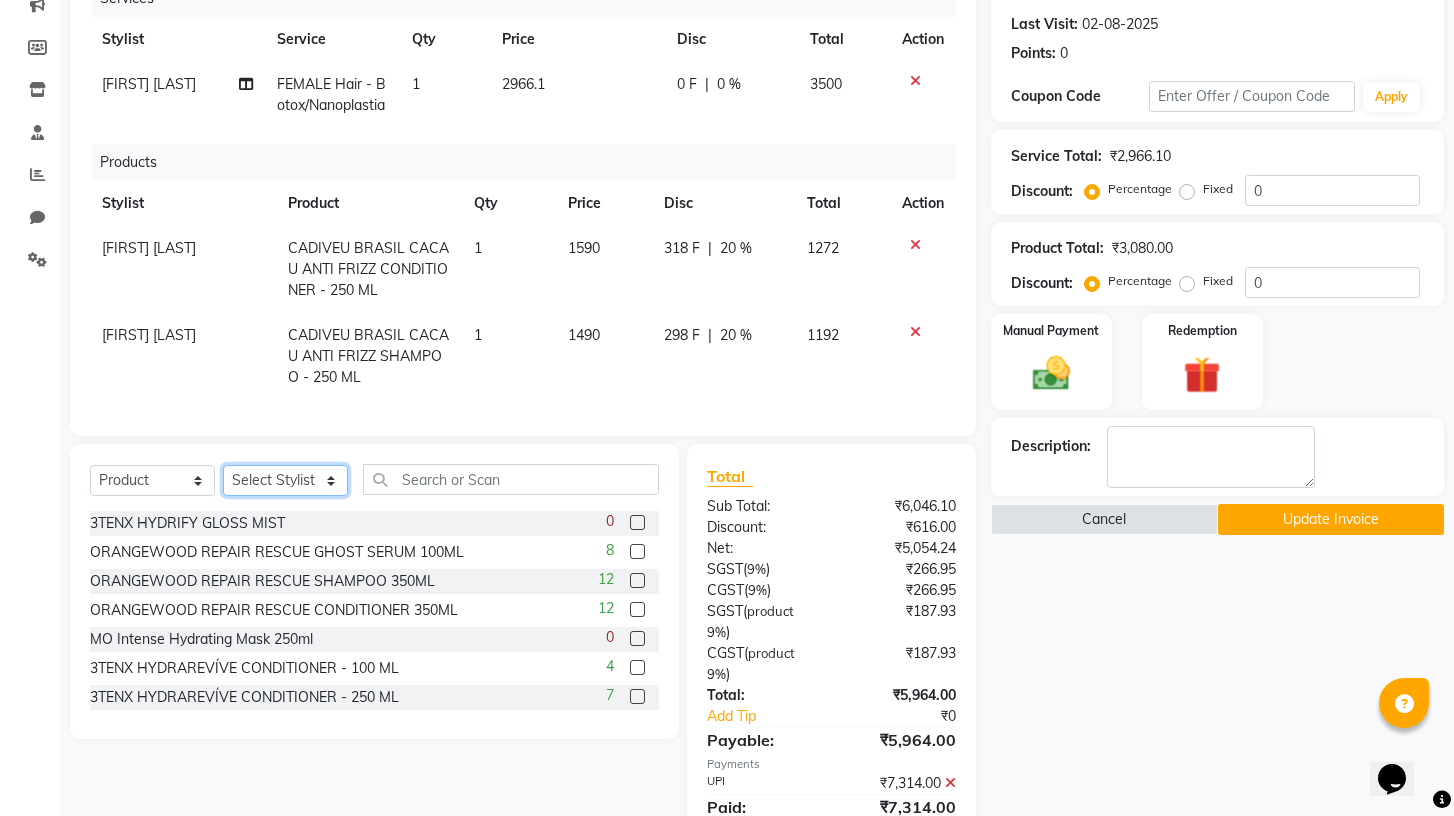 click on "Select Stylist admin BUNTY UKE COUNTER SALE GANESH HARESH THORAT RACHEAL RIZWAN SAGAR MORE SHALAN BHAGWAN SOHAIL MALIK" 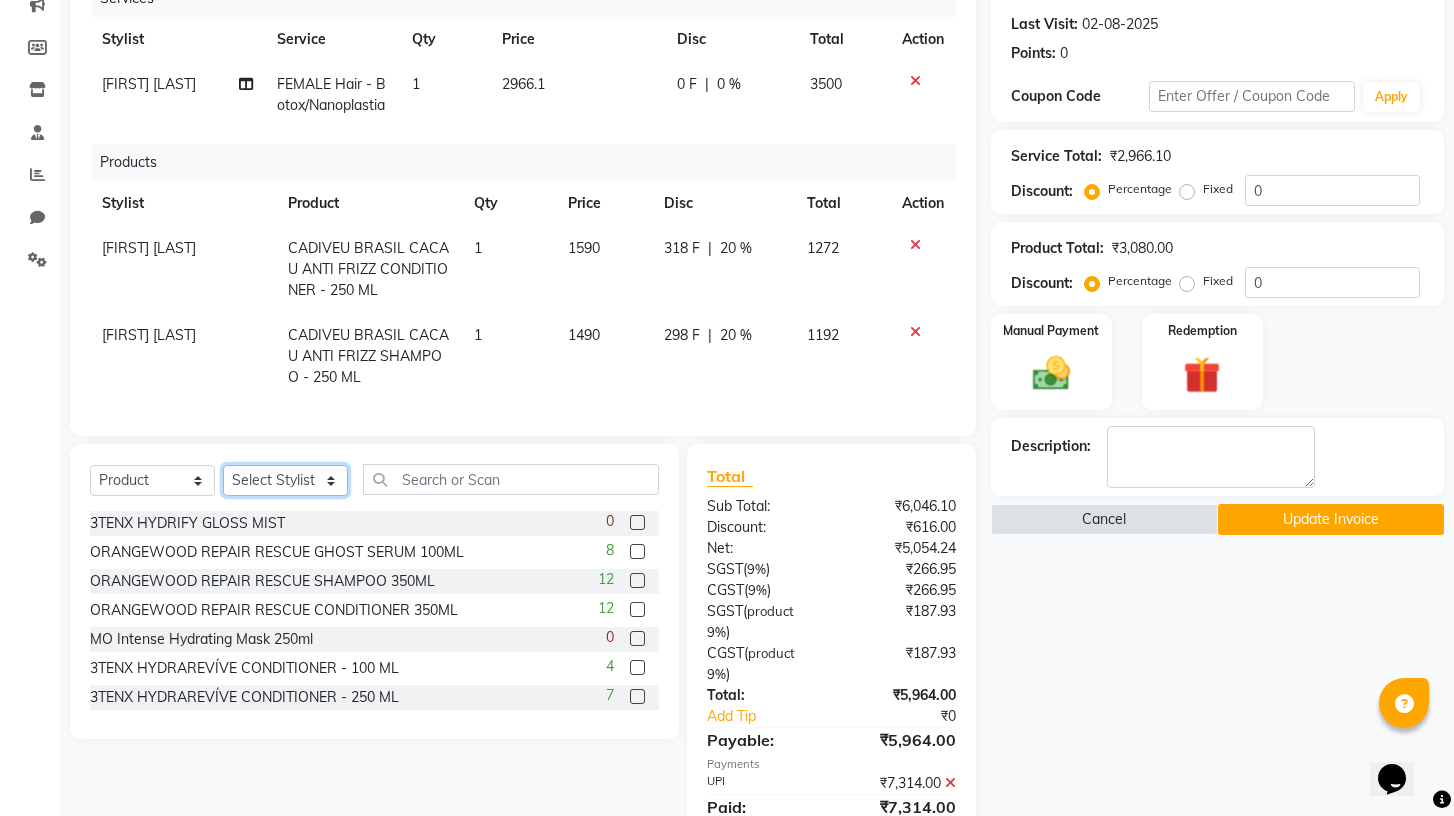select on "79153" 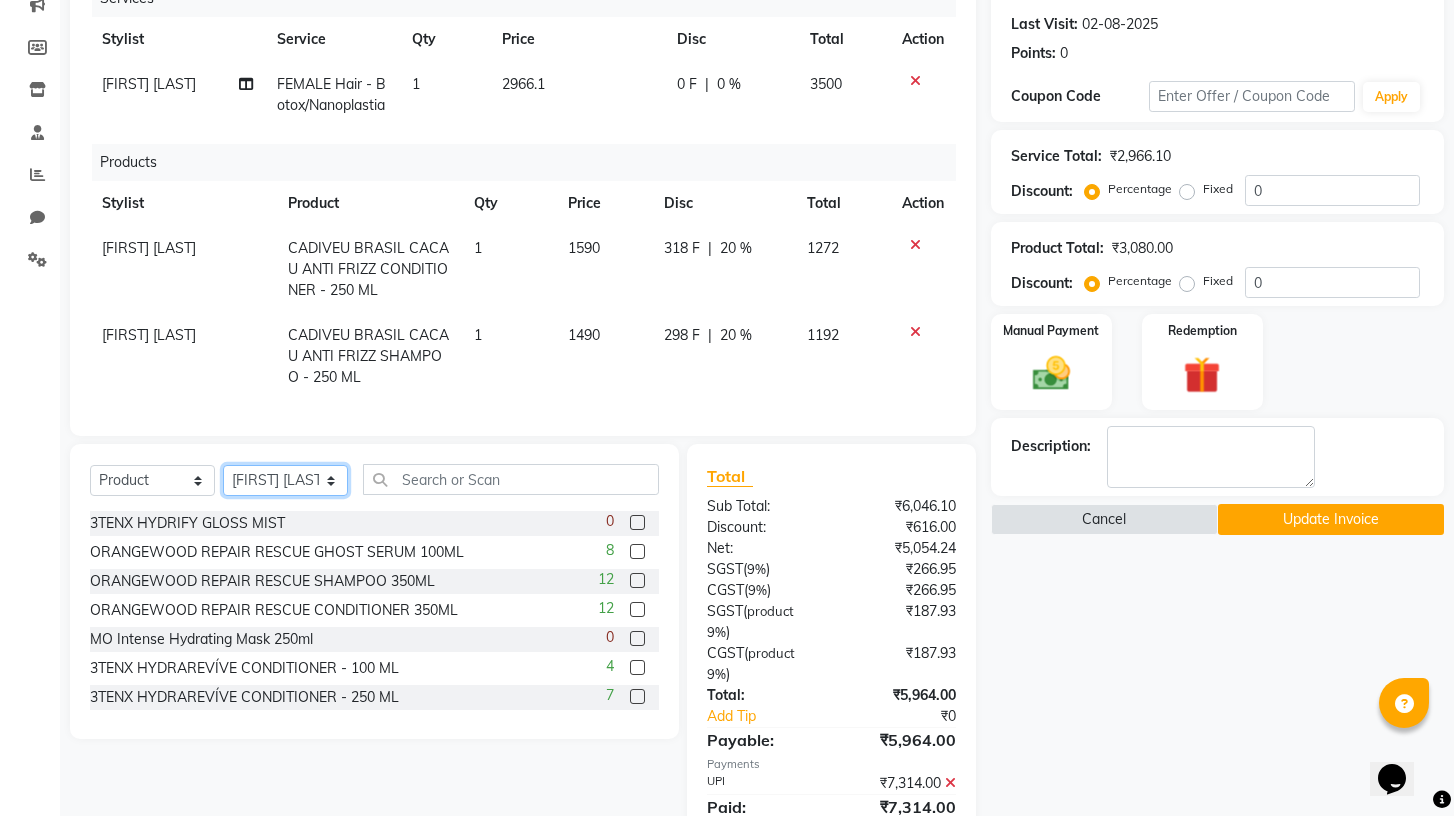 click on "Select Stylist admin BUNTY UKE COUNTER SALE GANESH HARESH THORAT RACHEAL RIZWAN SAGAR MORE SHALAN BHAGWAN SOHAIL MALIK" 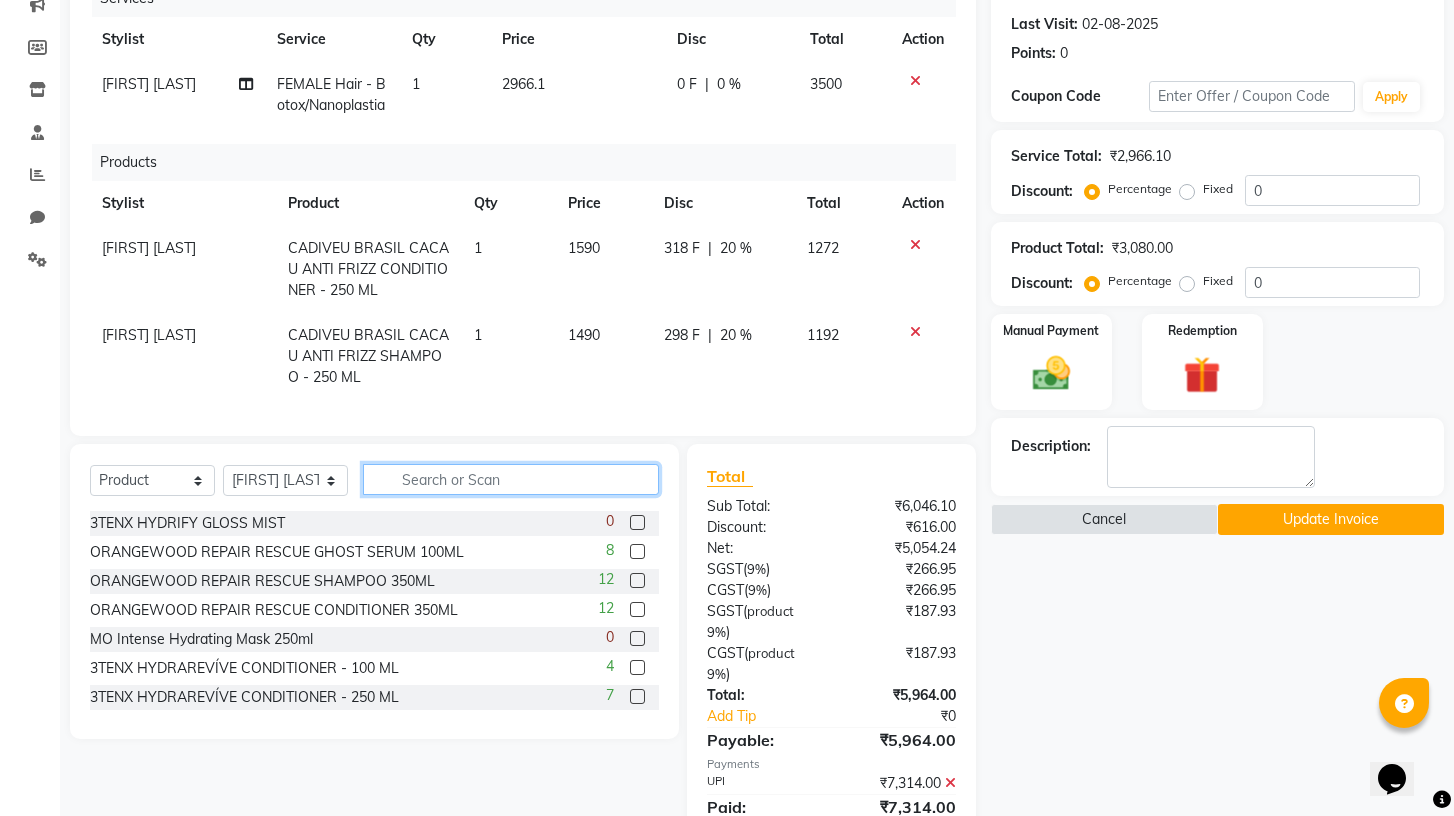 click 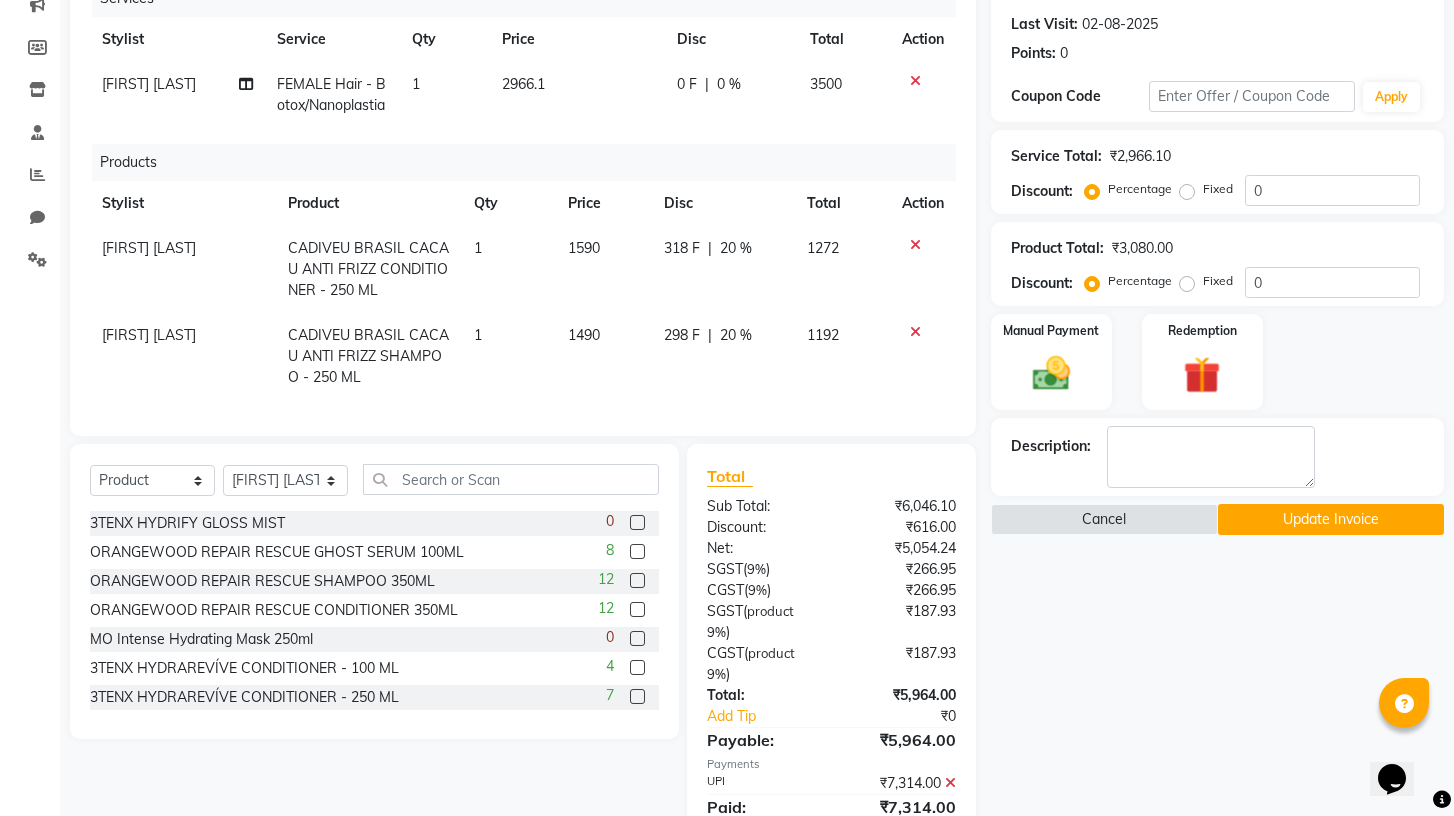 click 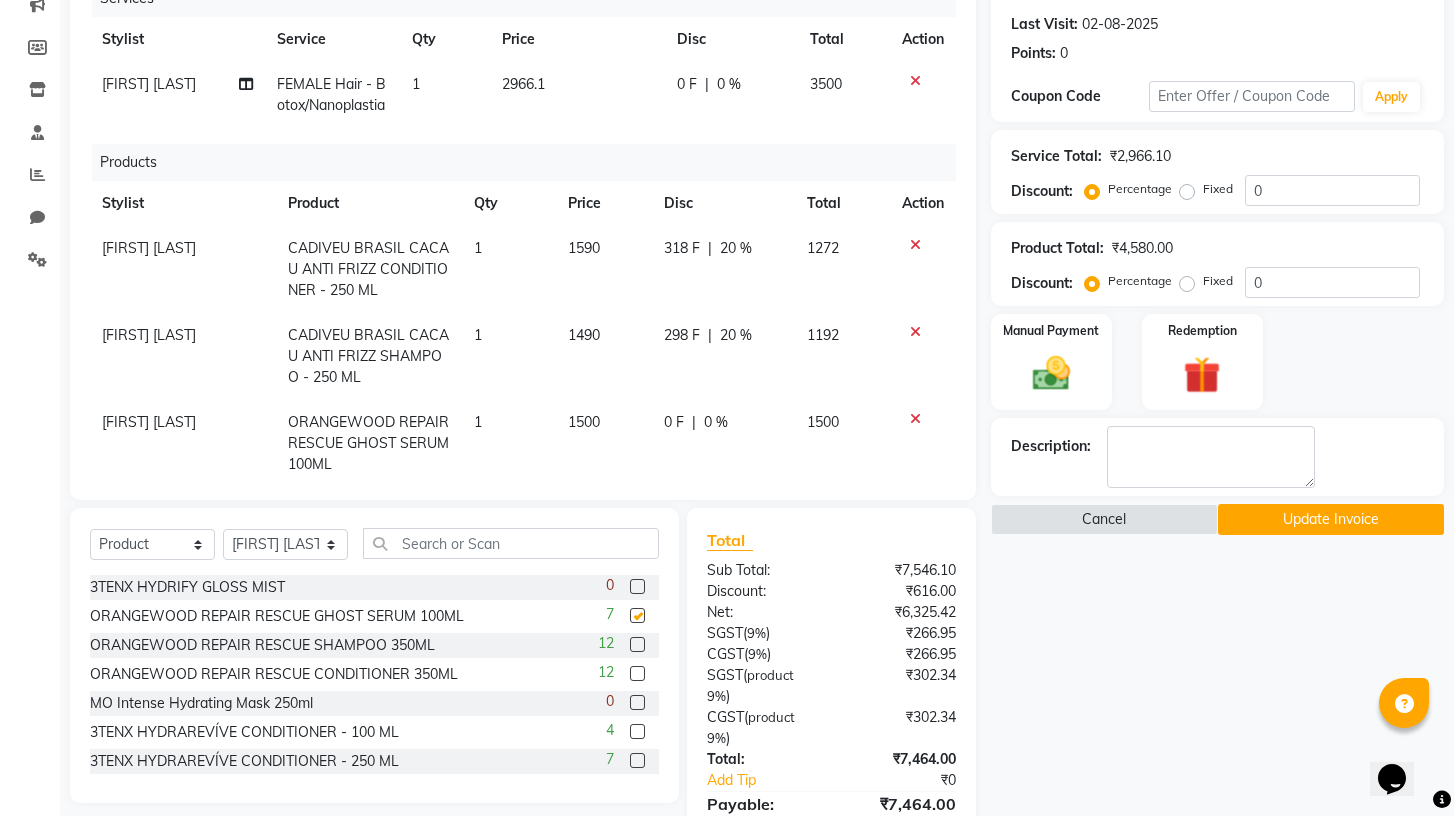checkbox on "false" 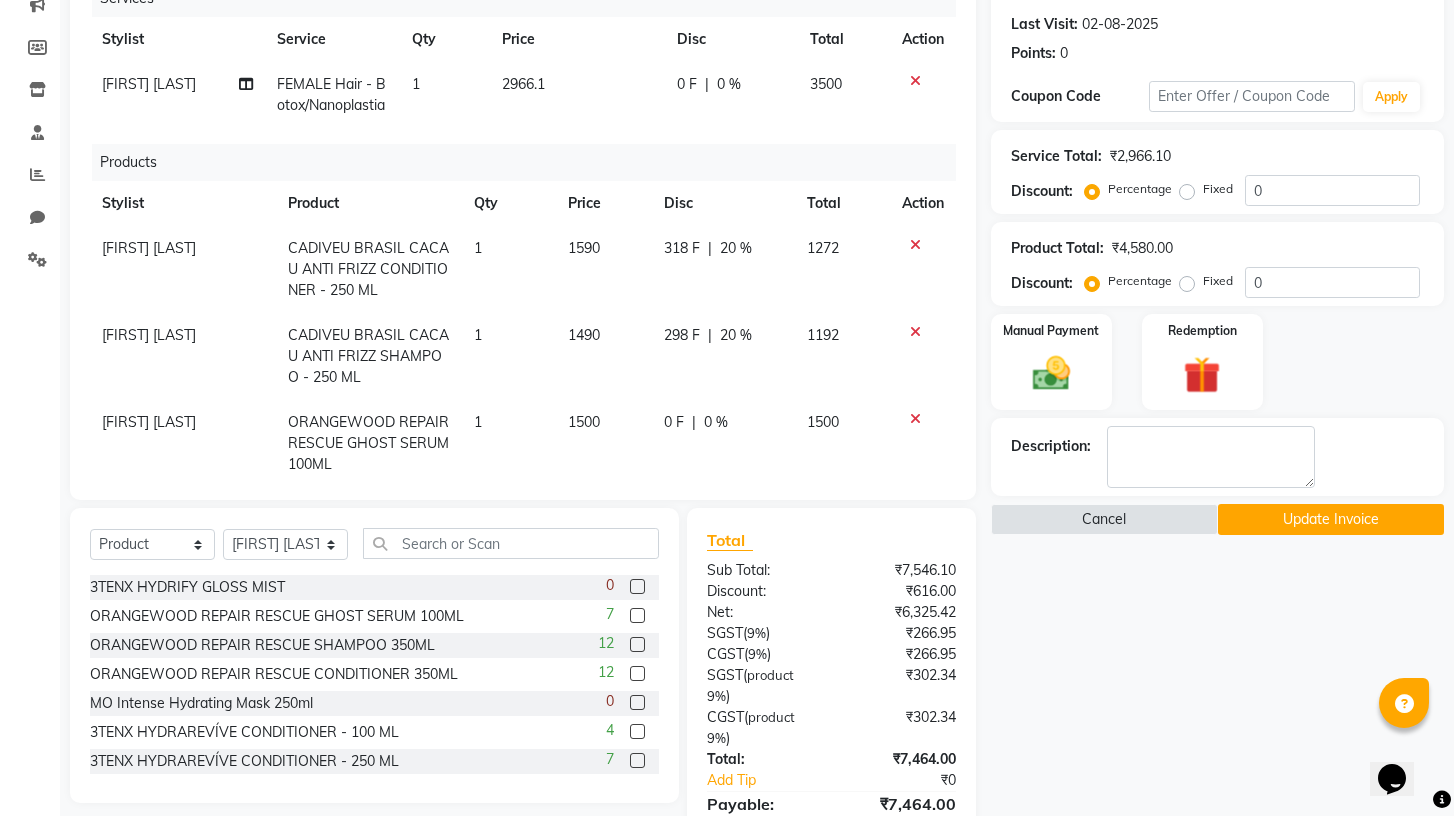 scroll, scrollTop: 44, scrollLeft: 0, axis: vertical 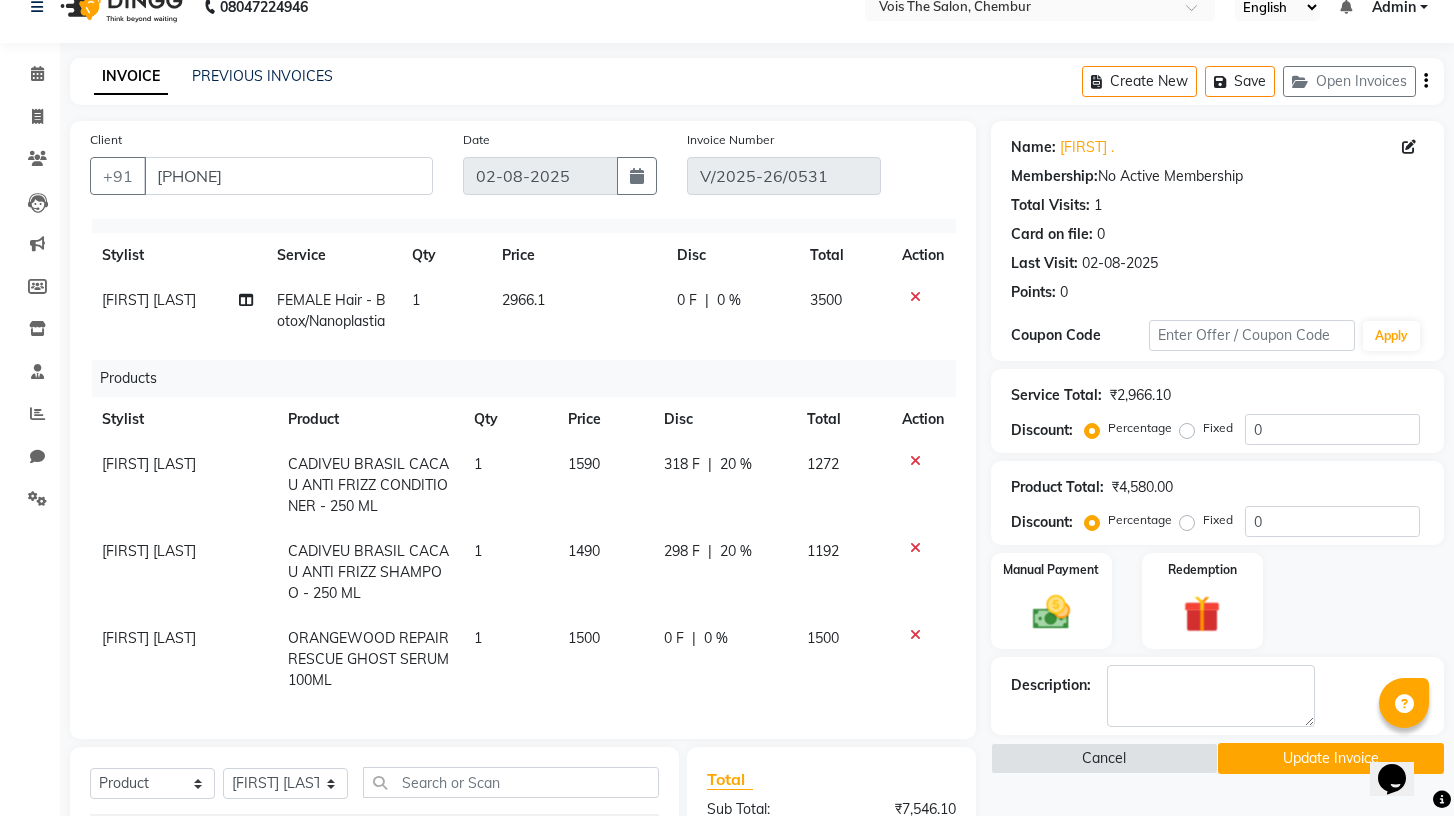 click on "0 %" 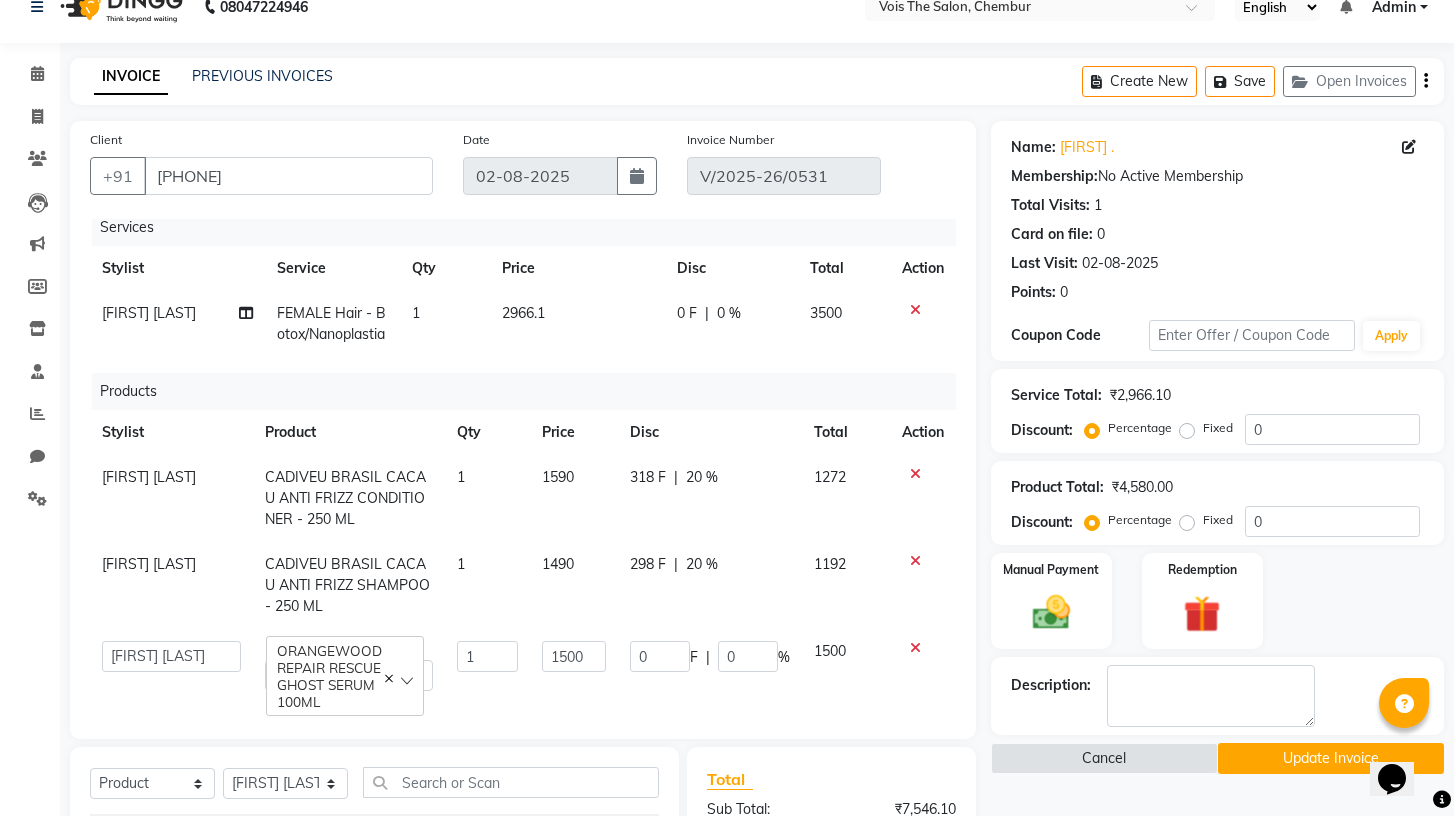 scroll, scrollTop: 32, scrollLeft: 0, axis: vertical 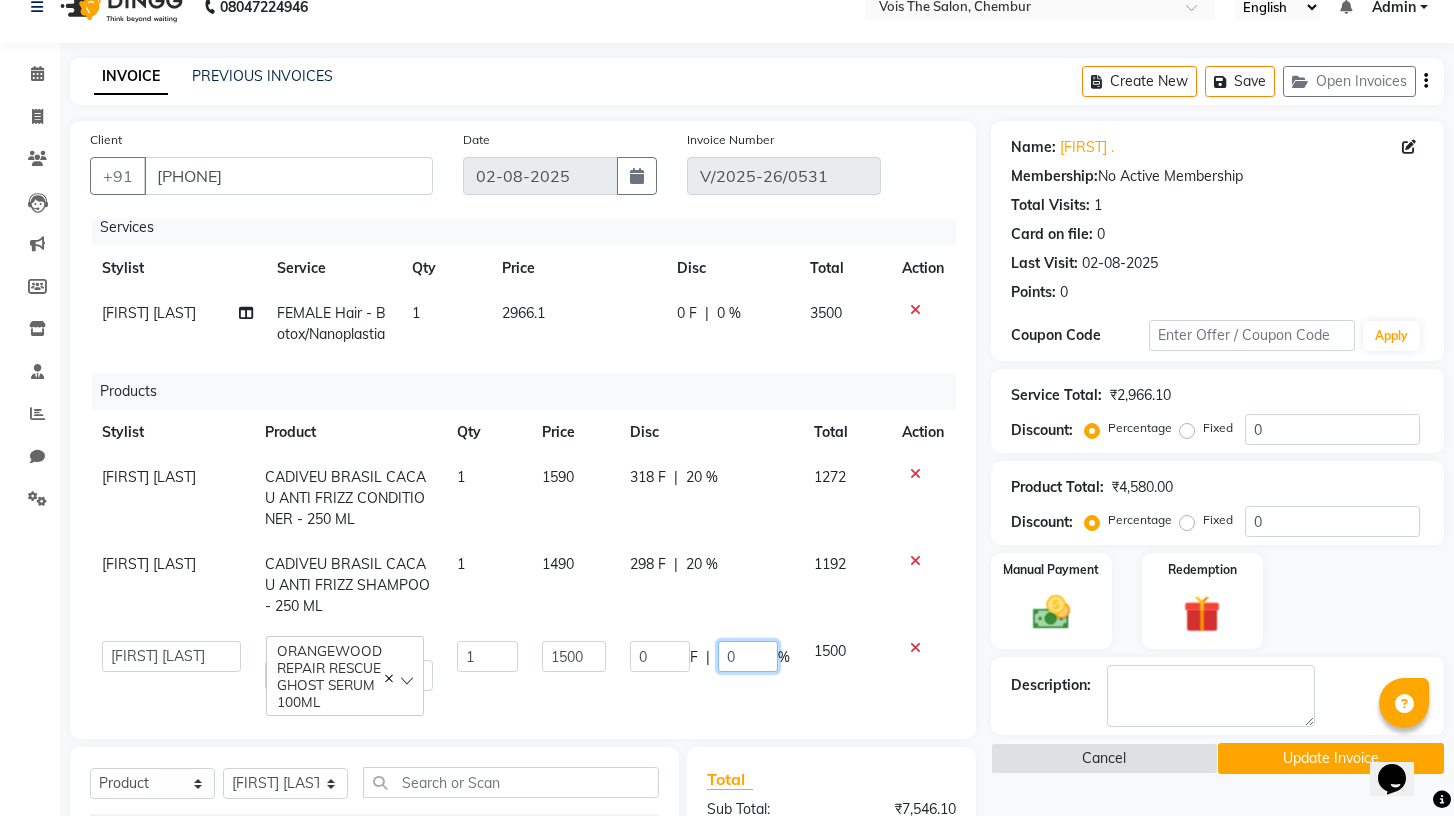 click on "0" 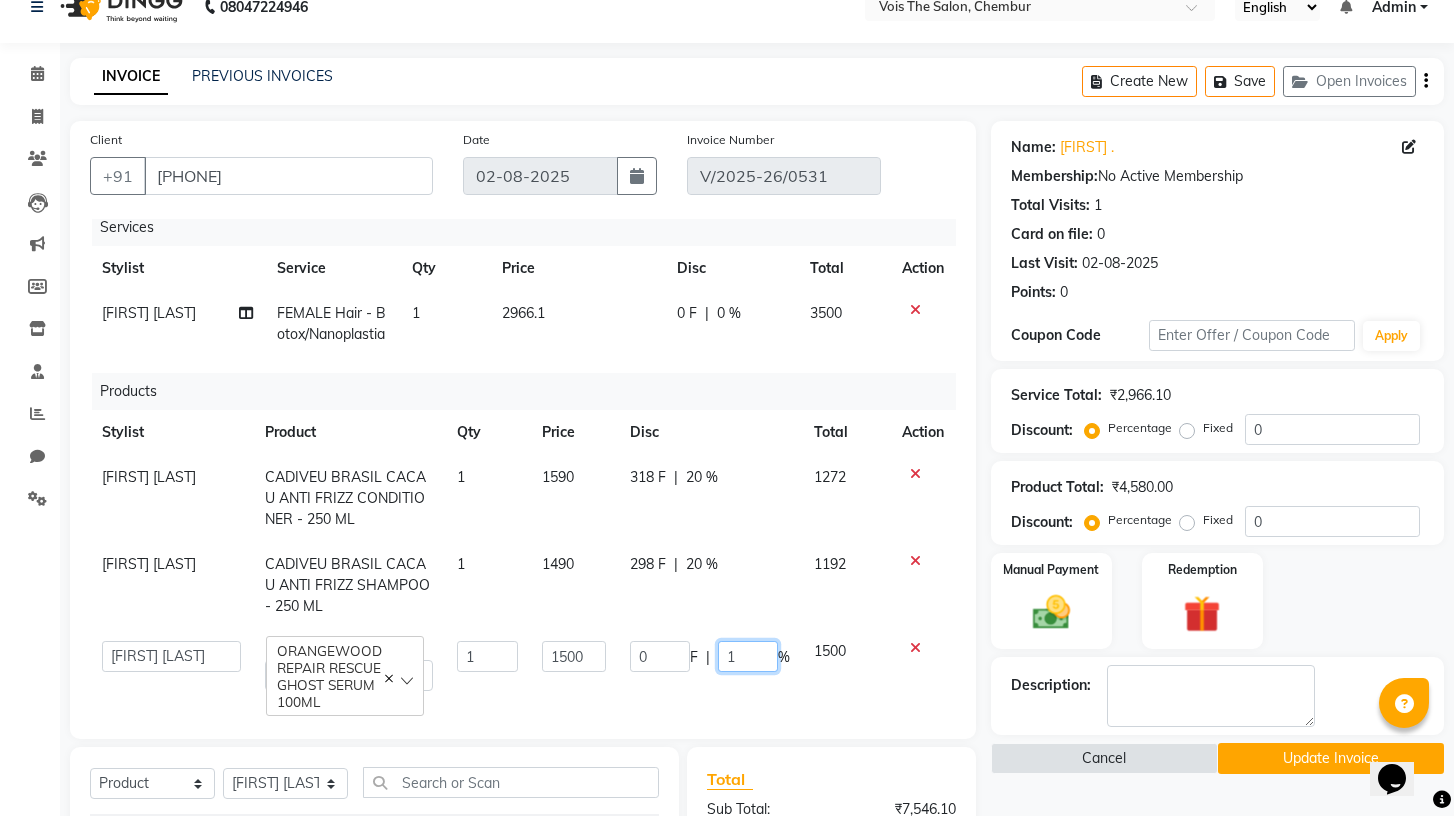 type on "10" 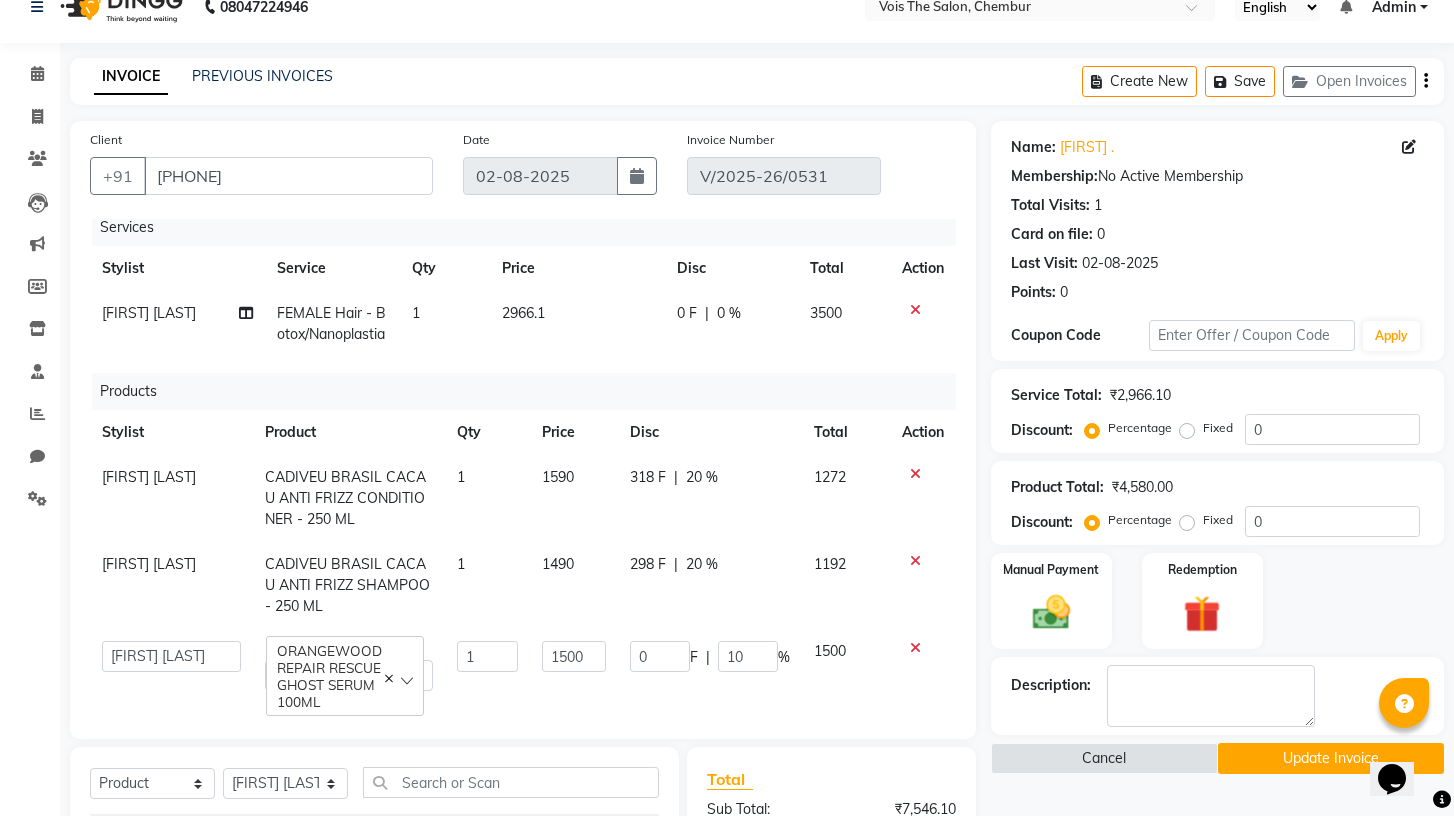 click on "1500" 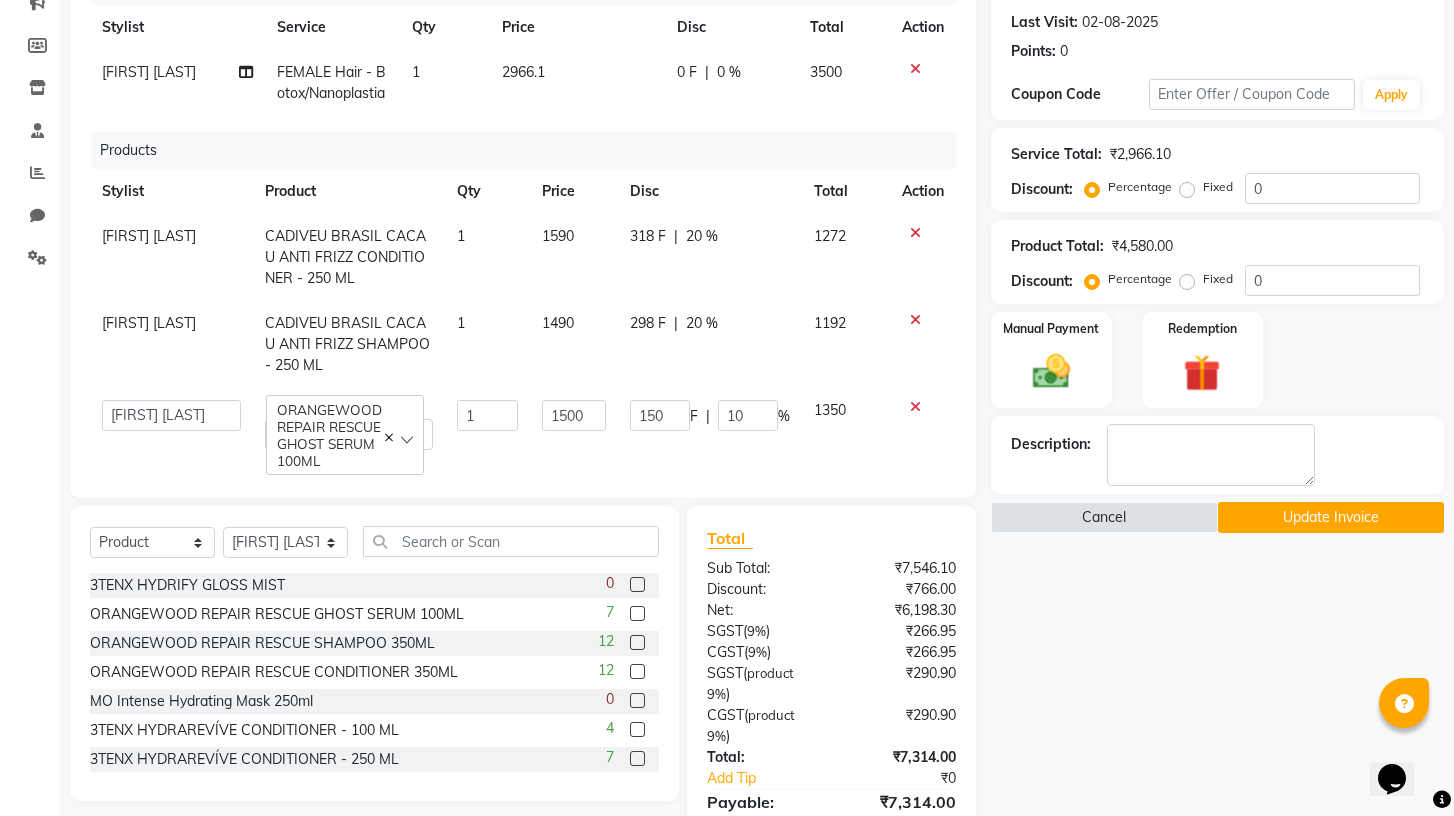 scroll, scrollTop: 410, scrollLeft: 0, axis: vertical 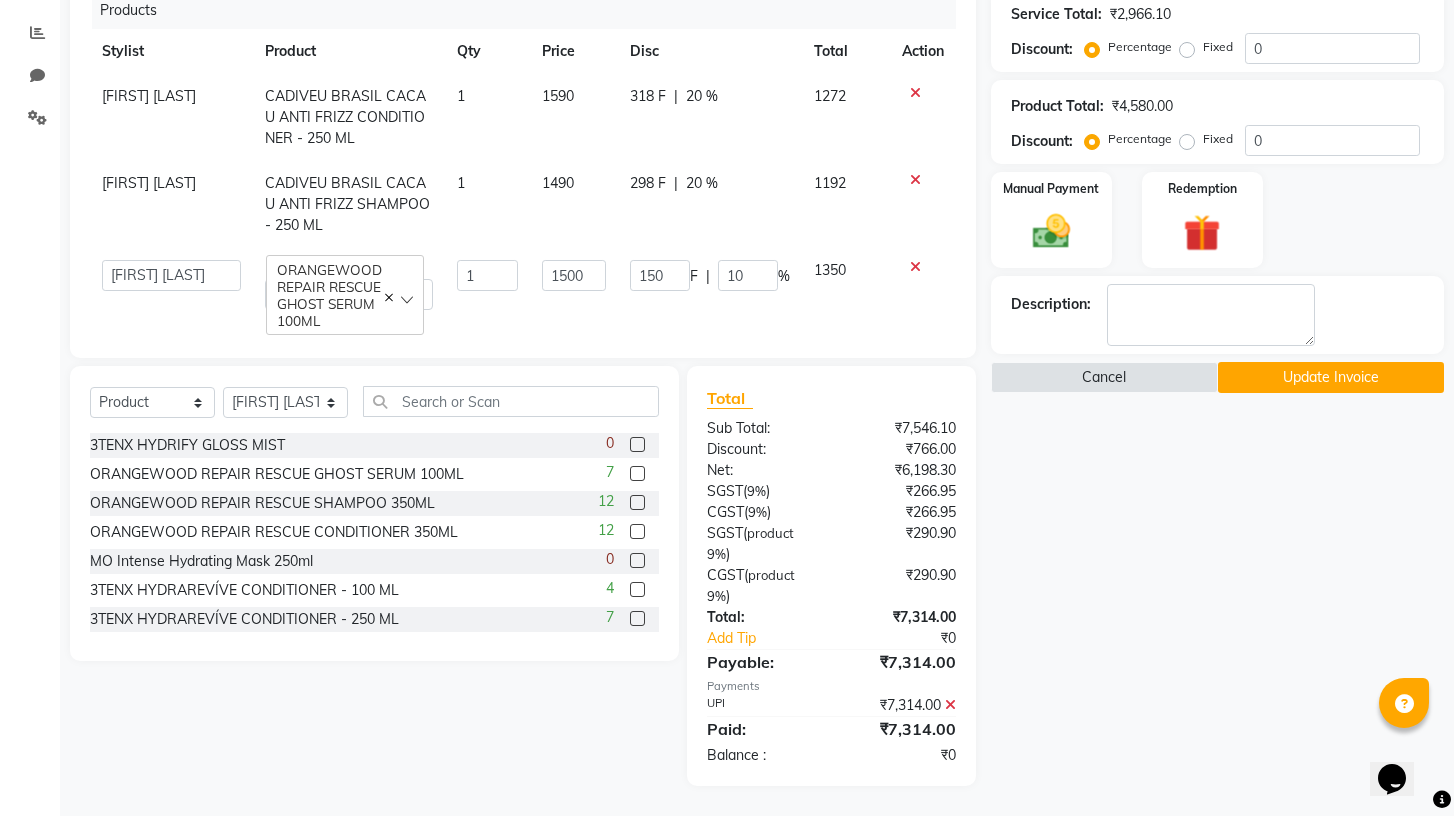 click on "Update Invoice" 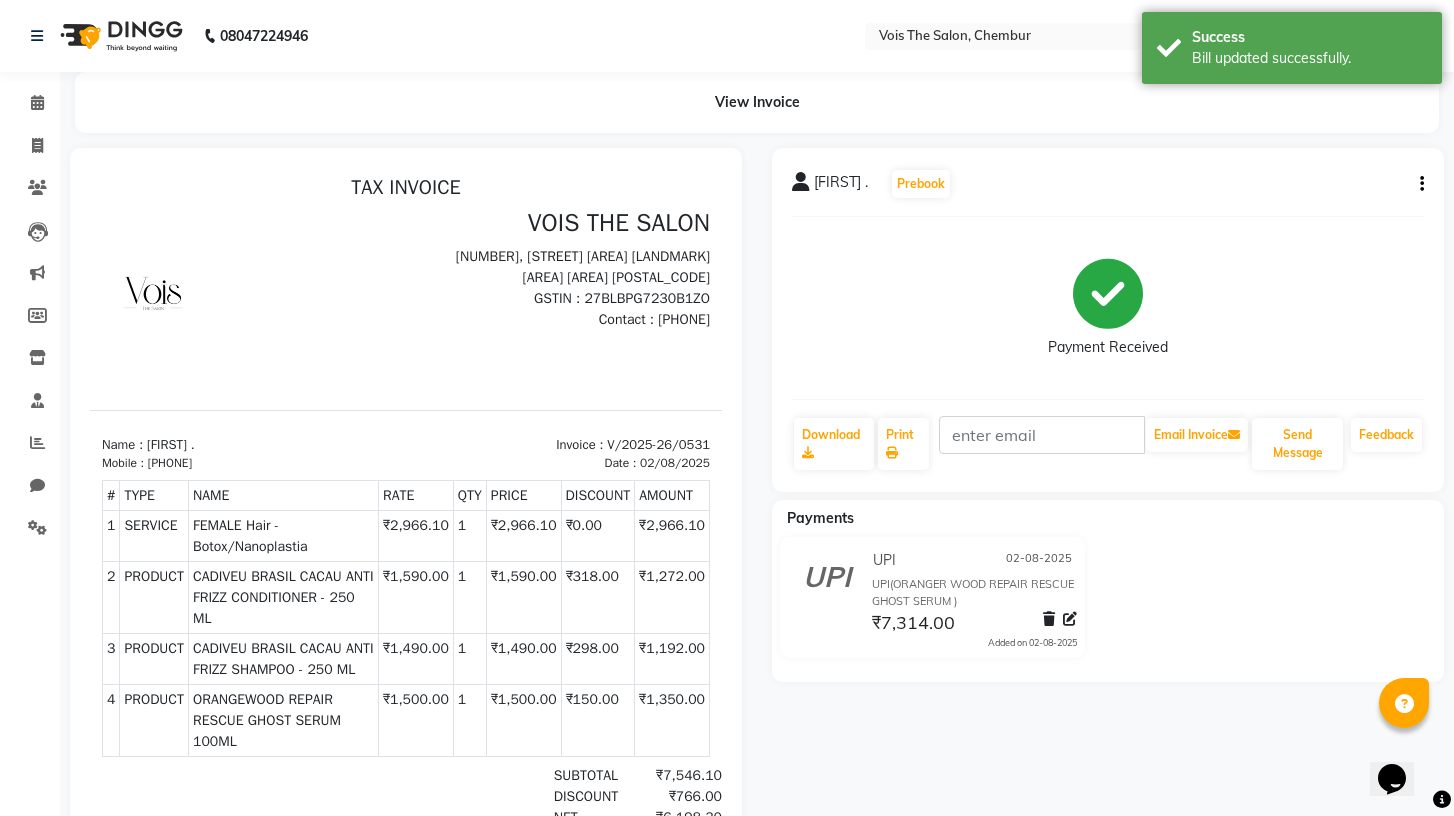 scroll, scrollTop: 0, scrollLeft: 0, axis: both 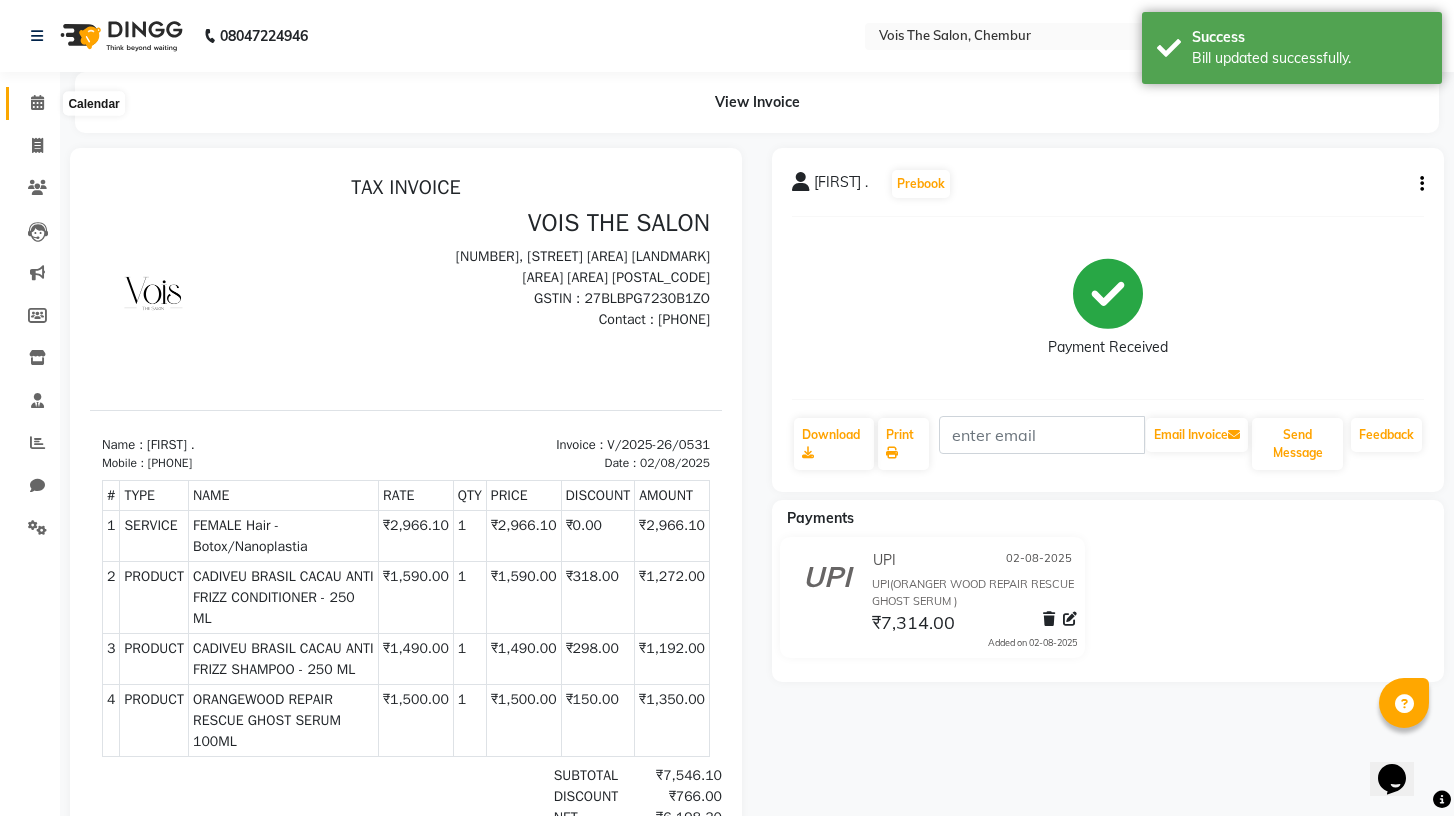 click 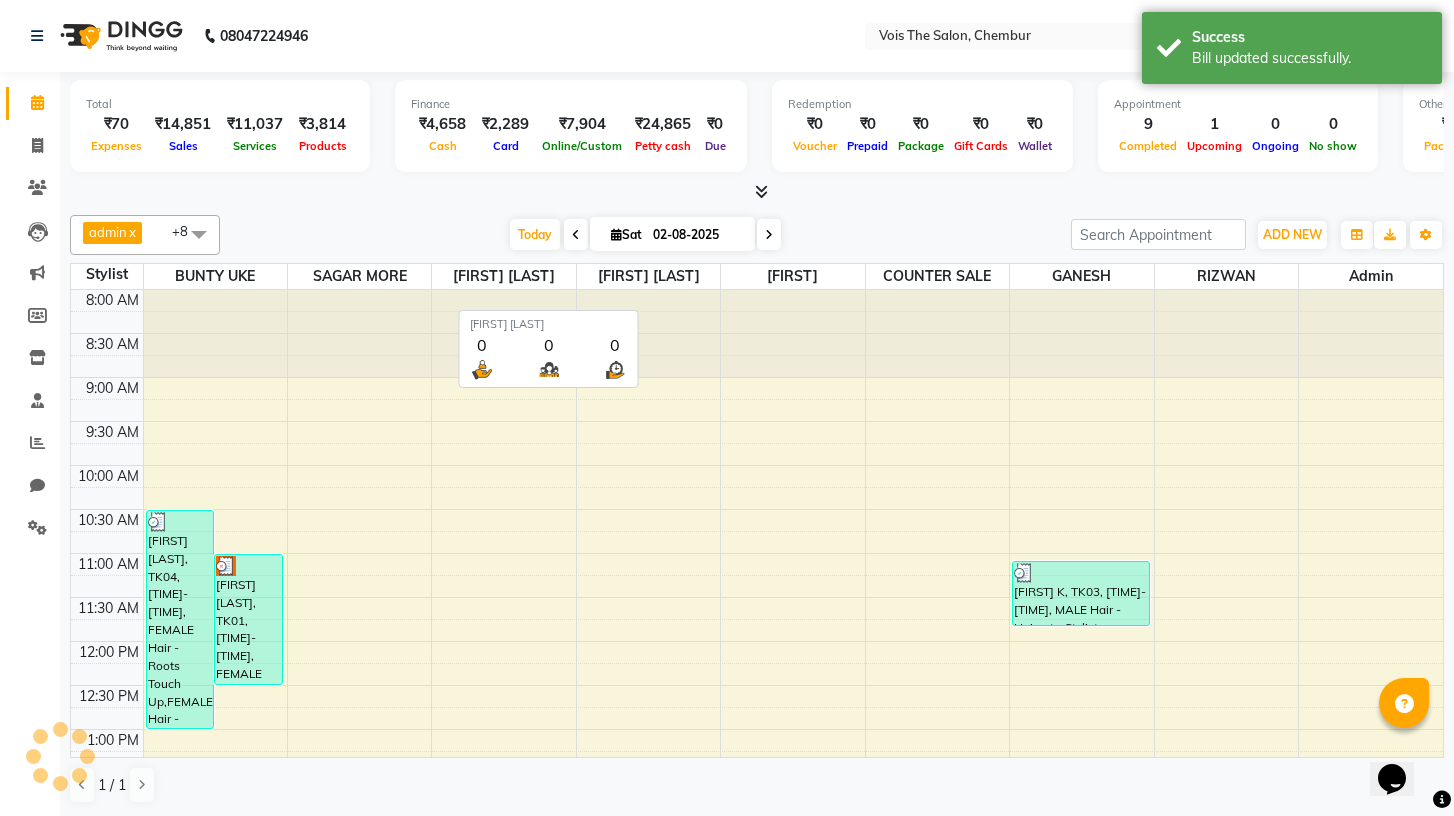 scroll, scrollTop: 0, scrollLeft: 0, axis: both 